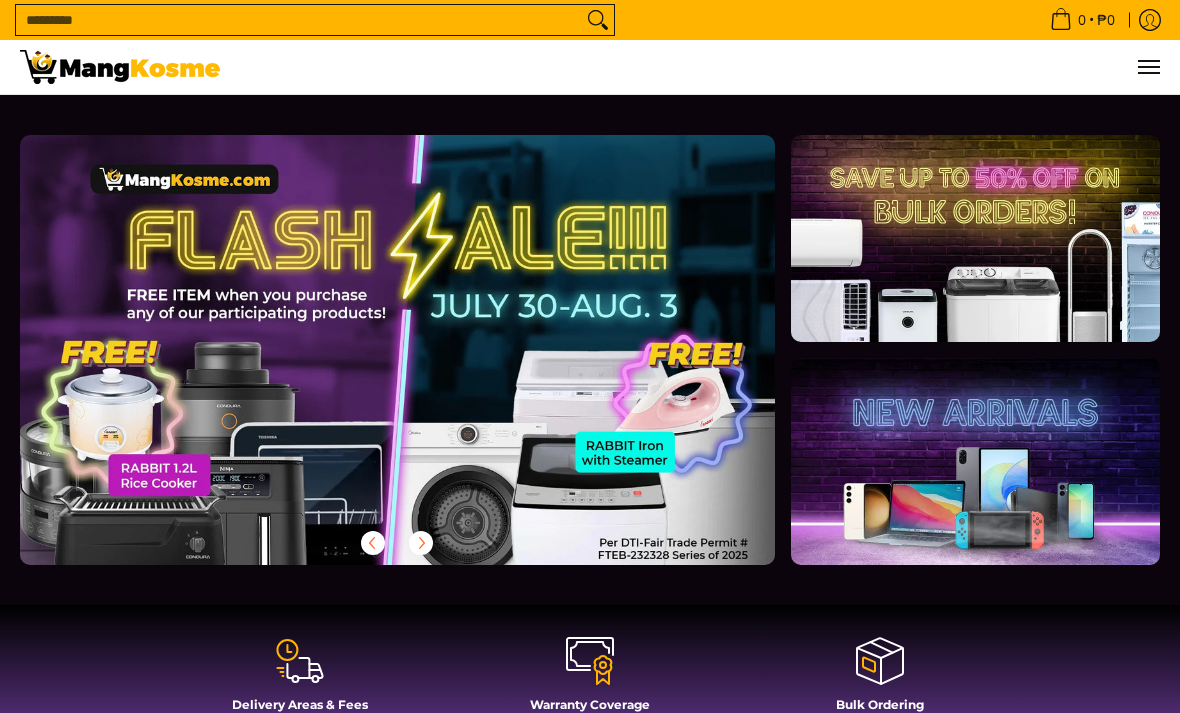 scroll, scrollTop: 0, scrollLeft: 0, axis: both 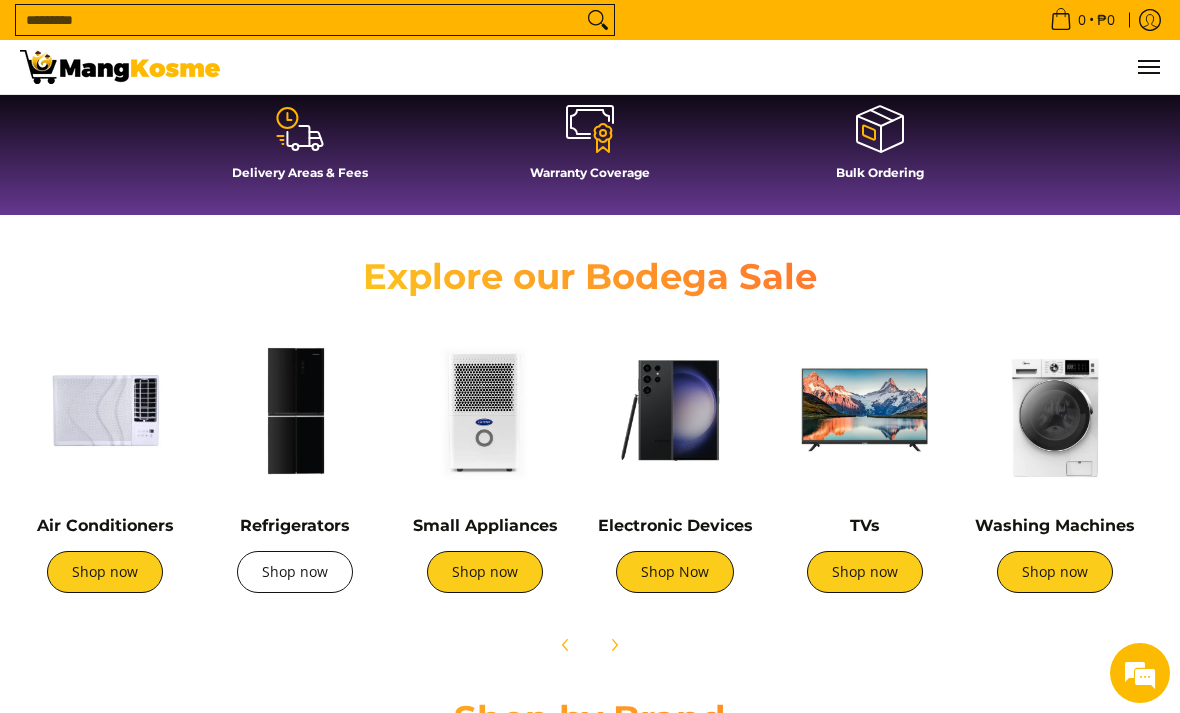 click on "Shop now" at bounding box center (295, 572) 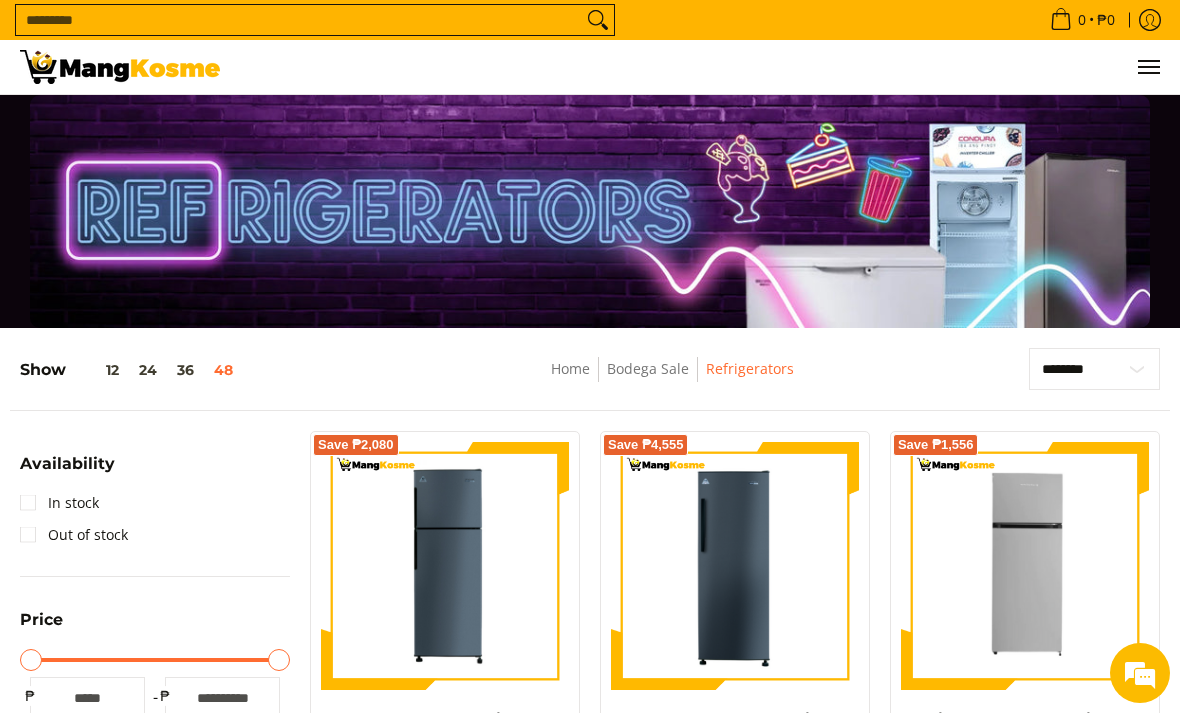 scroll, scrollTop: 181, scrollLeft: 0, axis: vertical 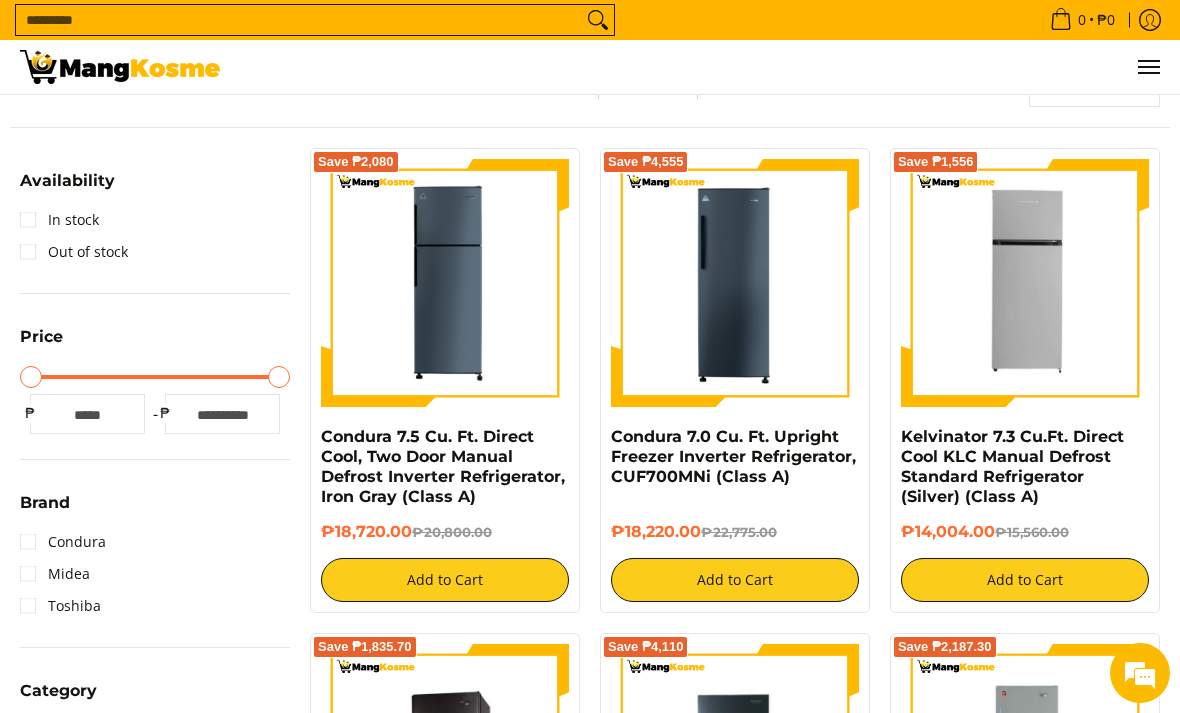 click at bounding box center (735, 283) 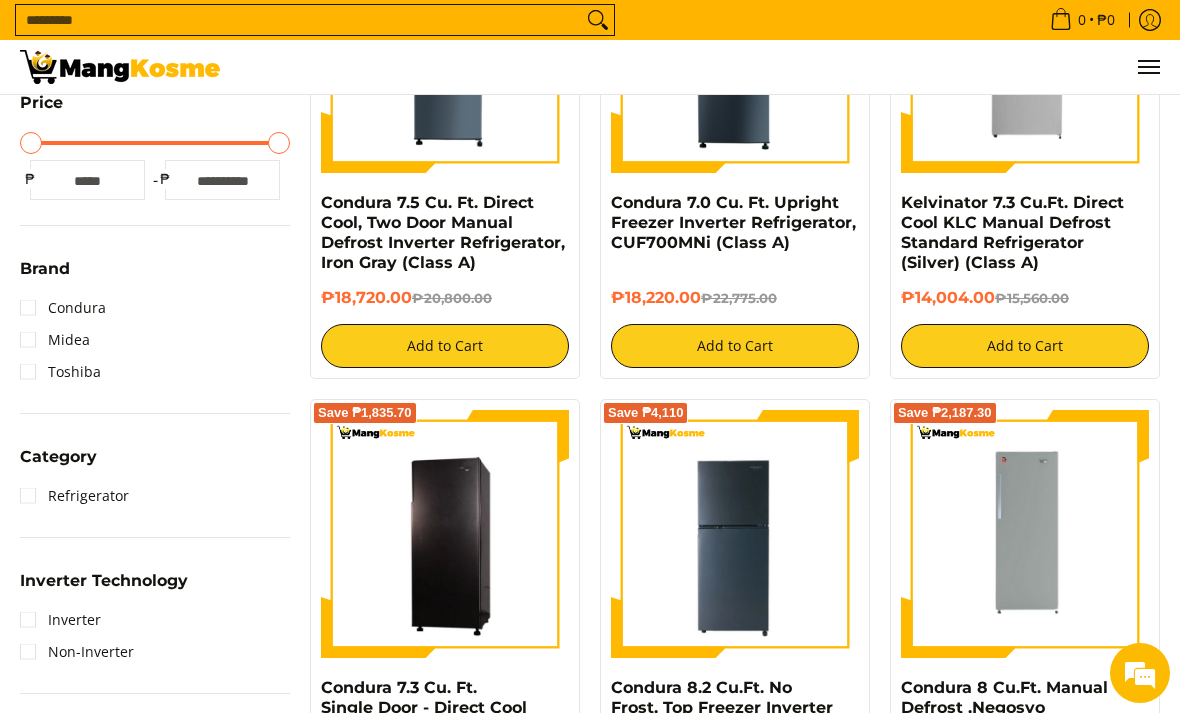 scroll, scrollTop: 479, scrollLeft: 0, axis: vertical 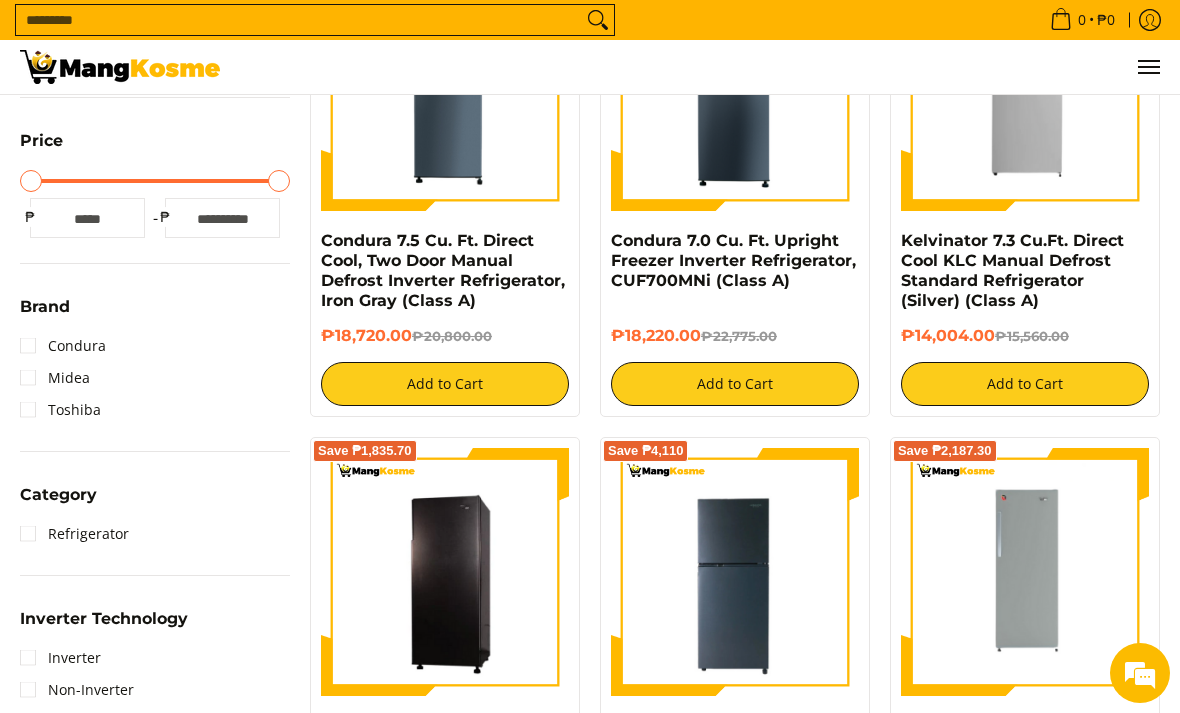 click at bounding box center (735, 87) 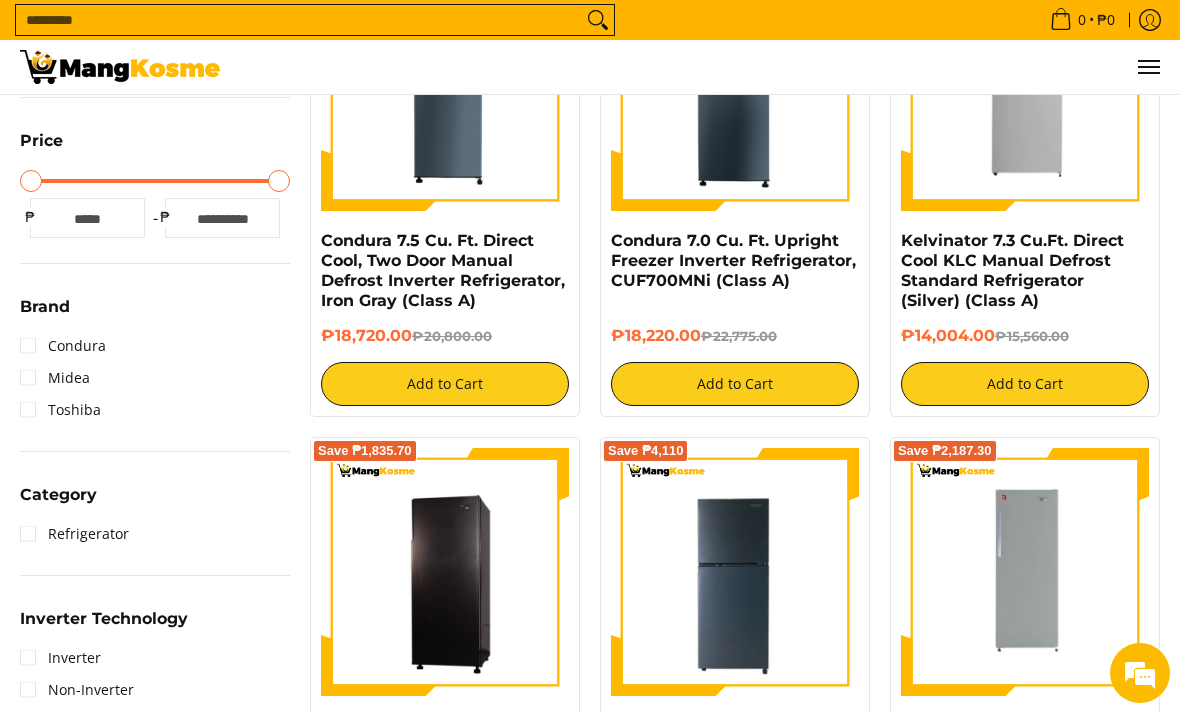 scroll, scrollTop: 0, scrollLeft: 0, axis: both 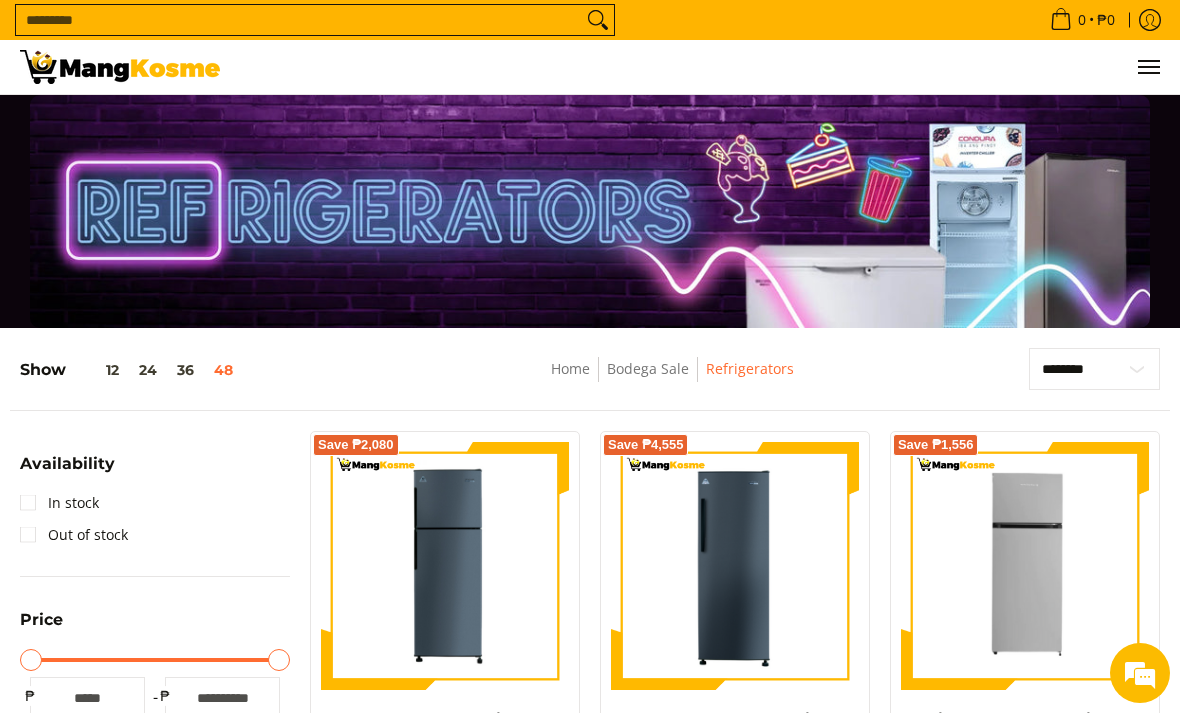 click at bounding box center [735, 566] 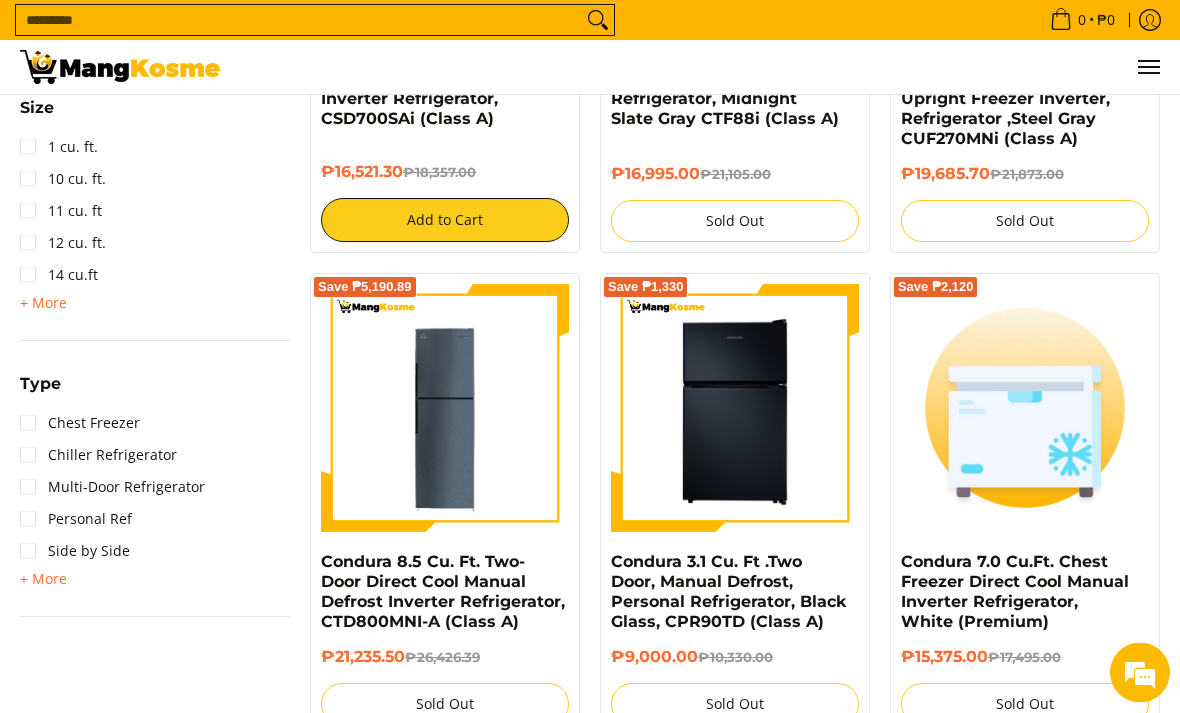 scroll, scrollTop: 1149, scrollLeft: 0, axis: vertical 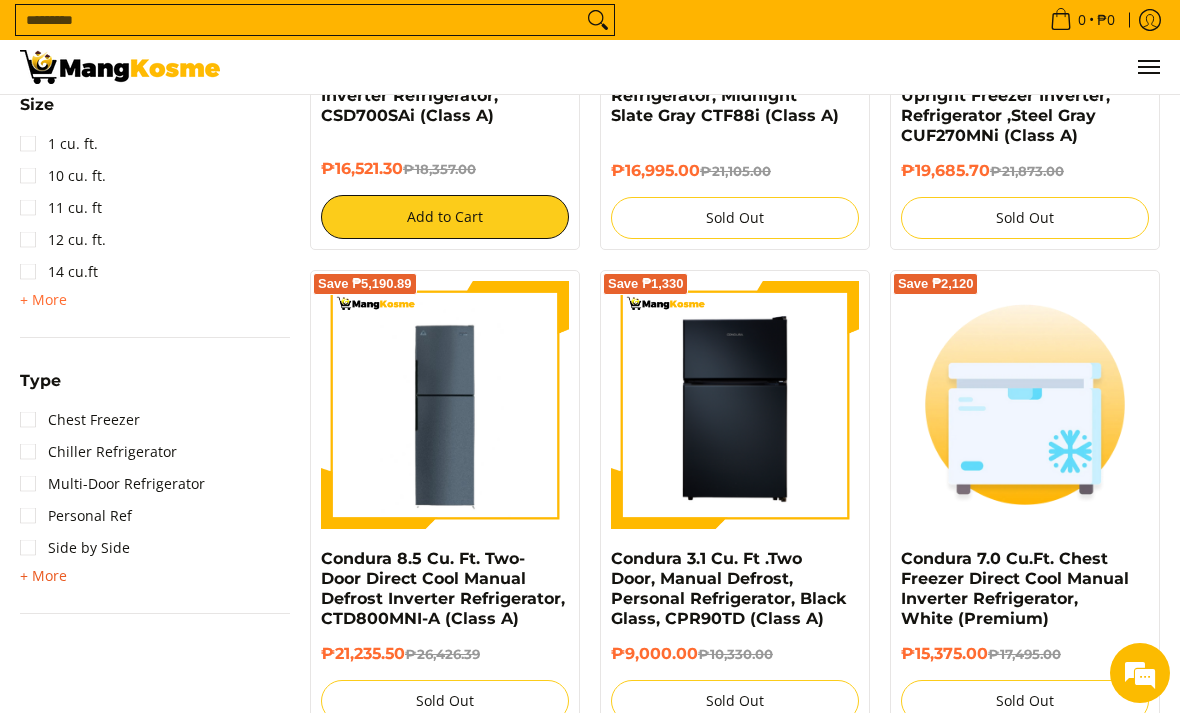 click on "+ More" at bounding box center (43, 576) 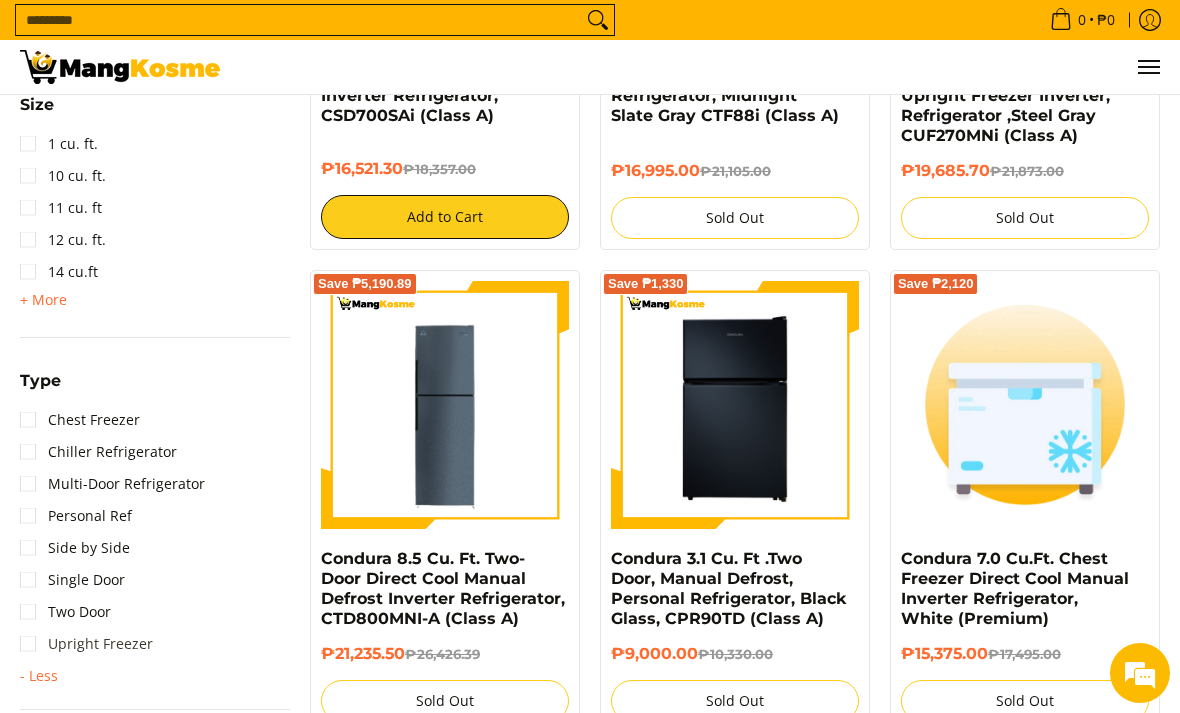 click on "Upright Freezer" at bounding box center [86, 644] 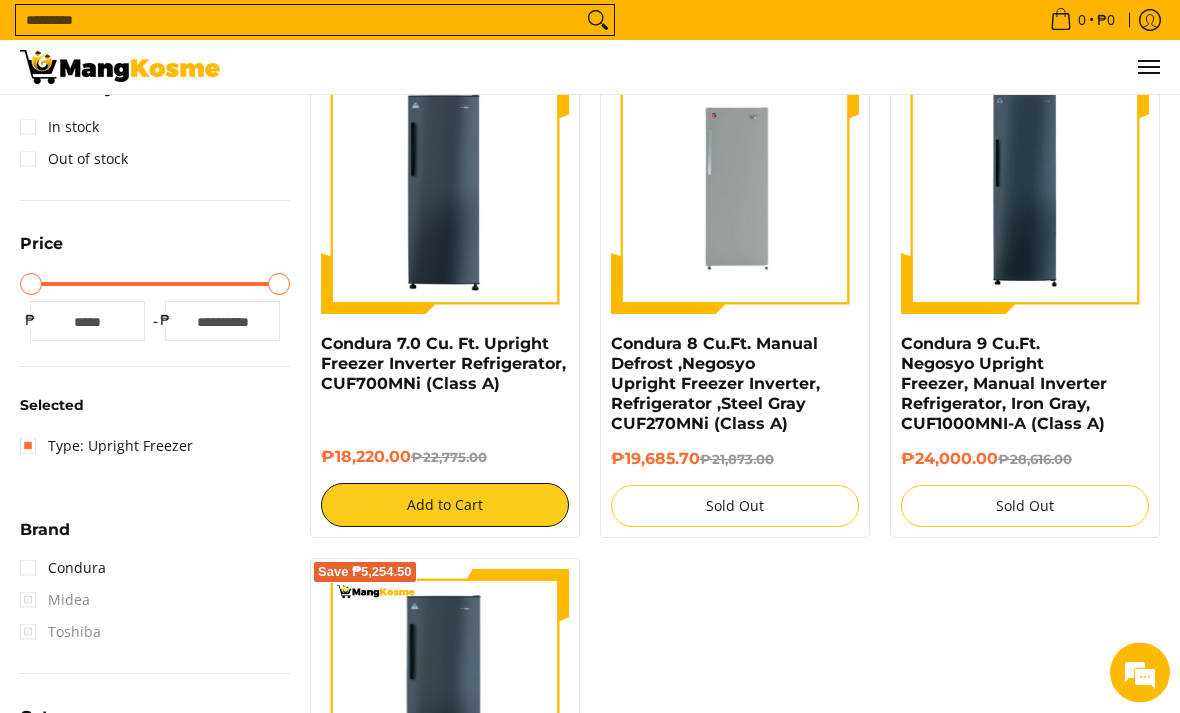 scroll, scrollTop: 253, scrollLeft: 0, axis: vertical 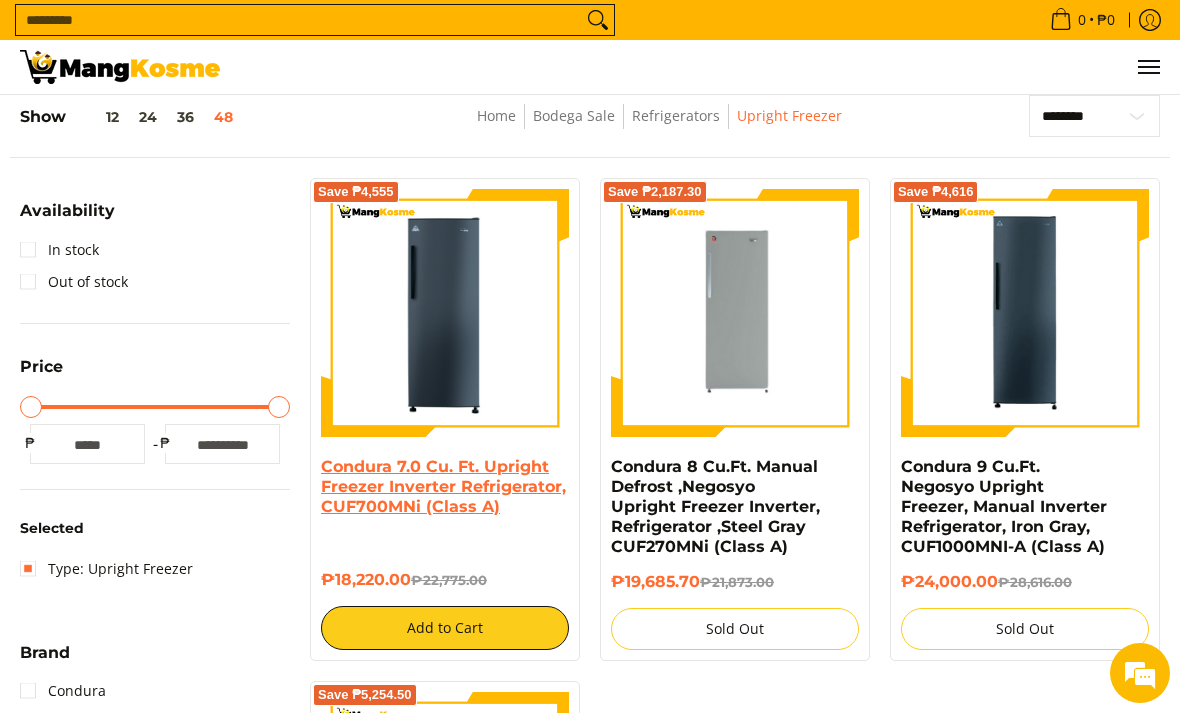 click on "Condura 7.0 Cu. Ft. Upright Freezer Inverter Refrigerator, CUF700MNi (Class A)" at bounding box center (443, 486) 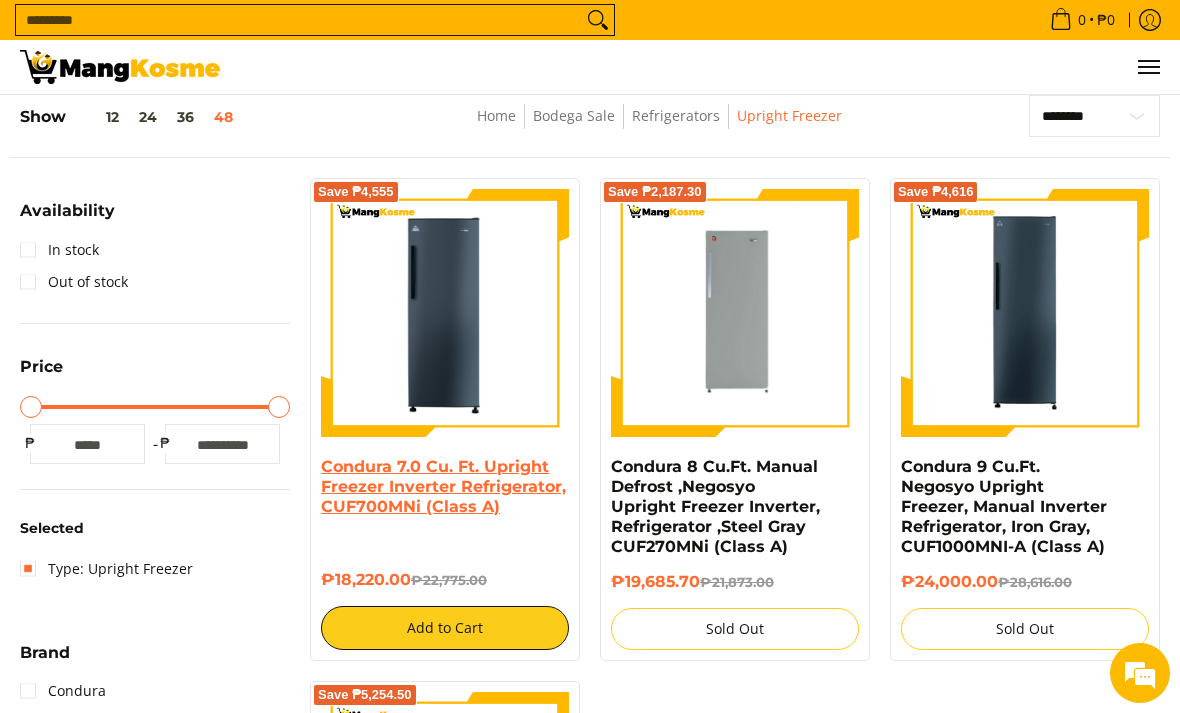 scroll, scrollTop: 318, scrollLeft: 0, axis: vertical 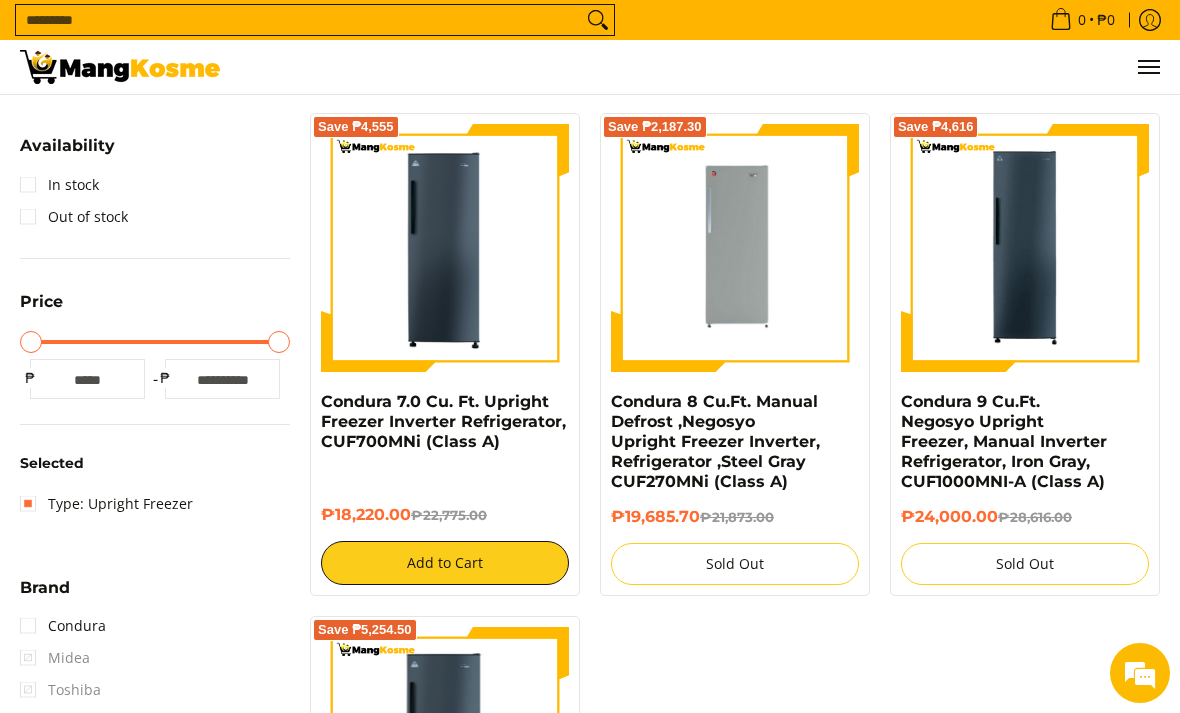 click at bounding box center [1025, 248] 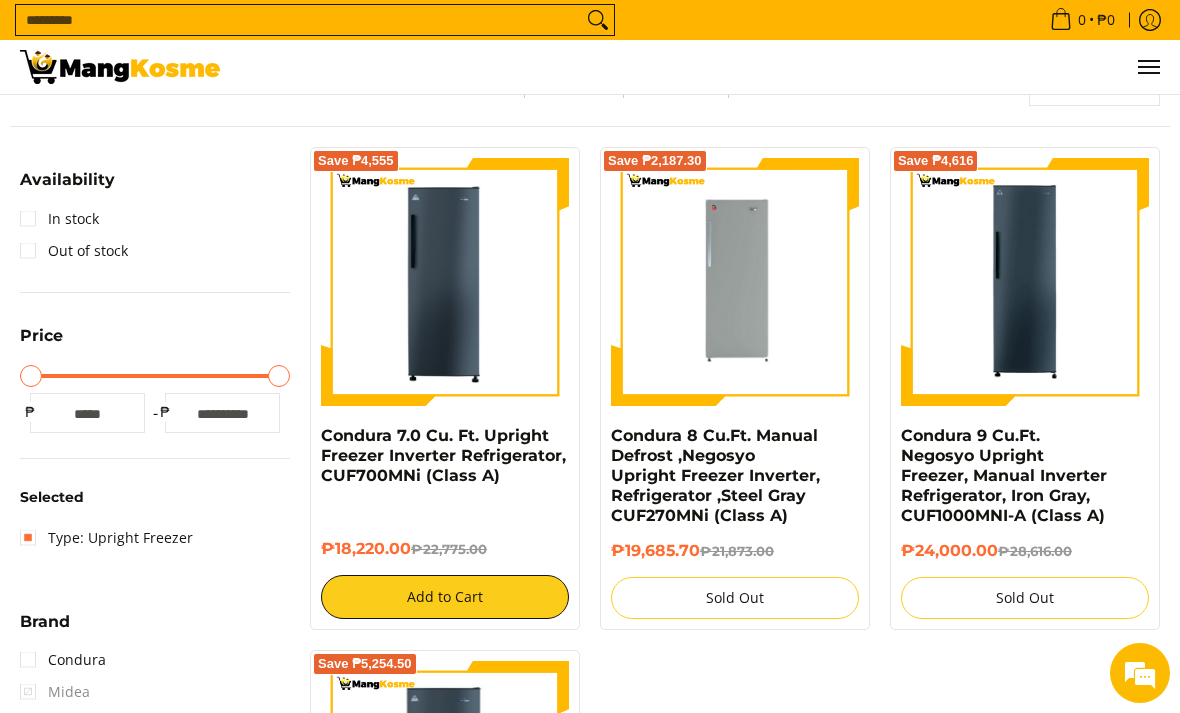 scroll, scrollTop: 283, scrollLeft: 0, axis: vertical 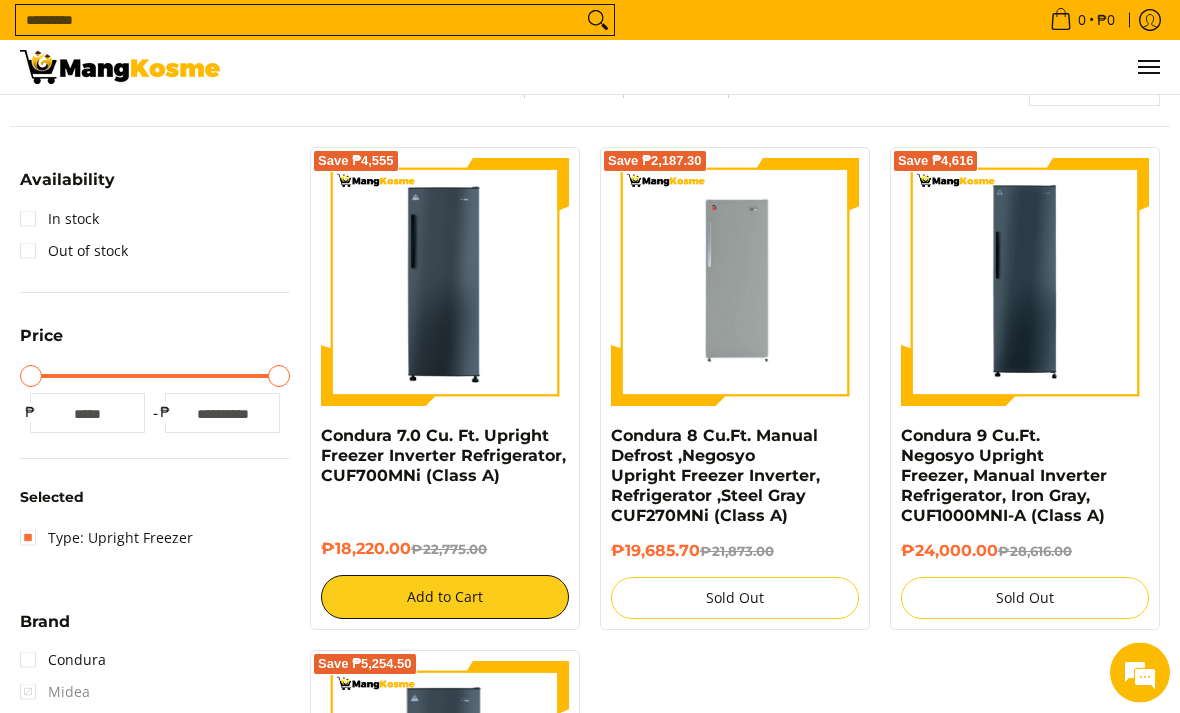 click at bounding box center (445, 283) 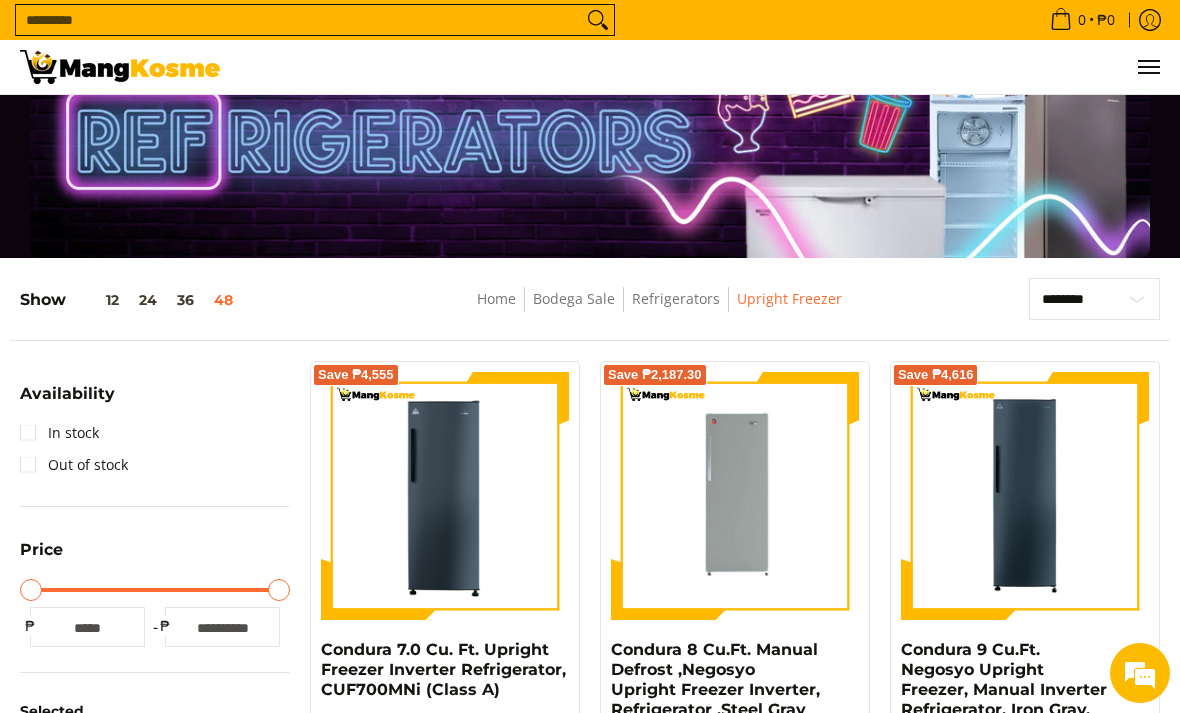 scroll, scrollTop: 0, scrollLeft: 0, axis: both 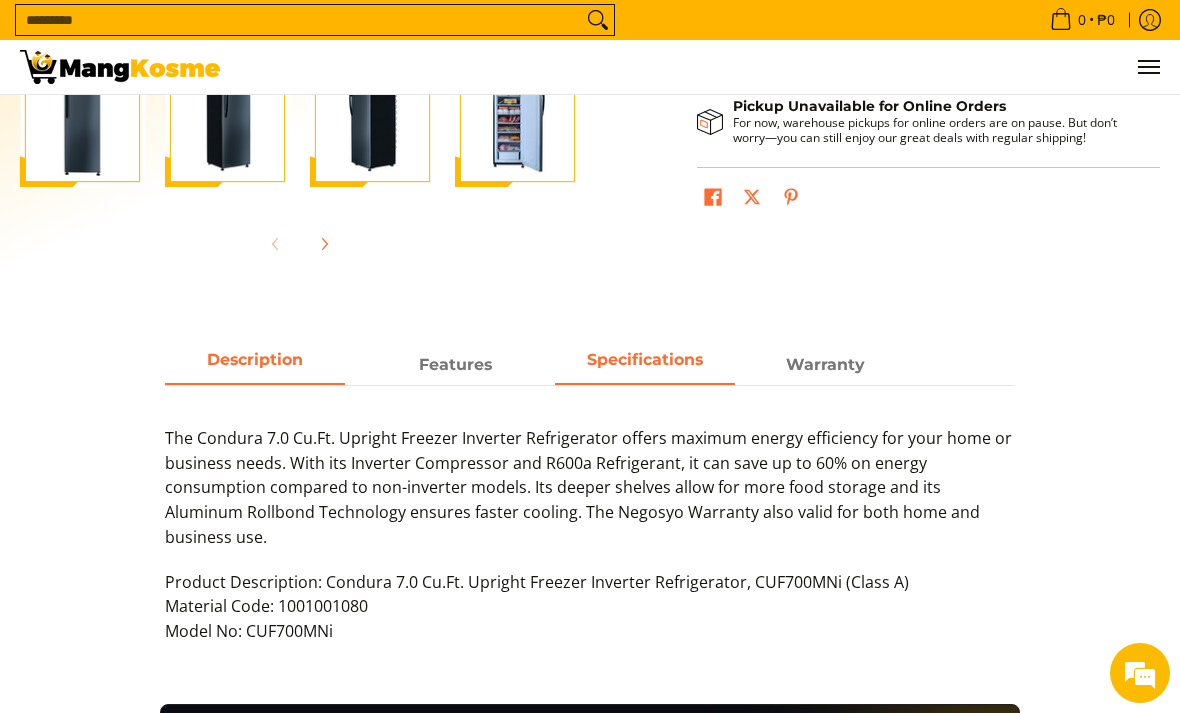 click on "Specifications" at bounding box center (645, 365) 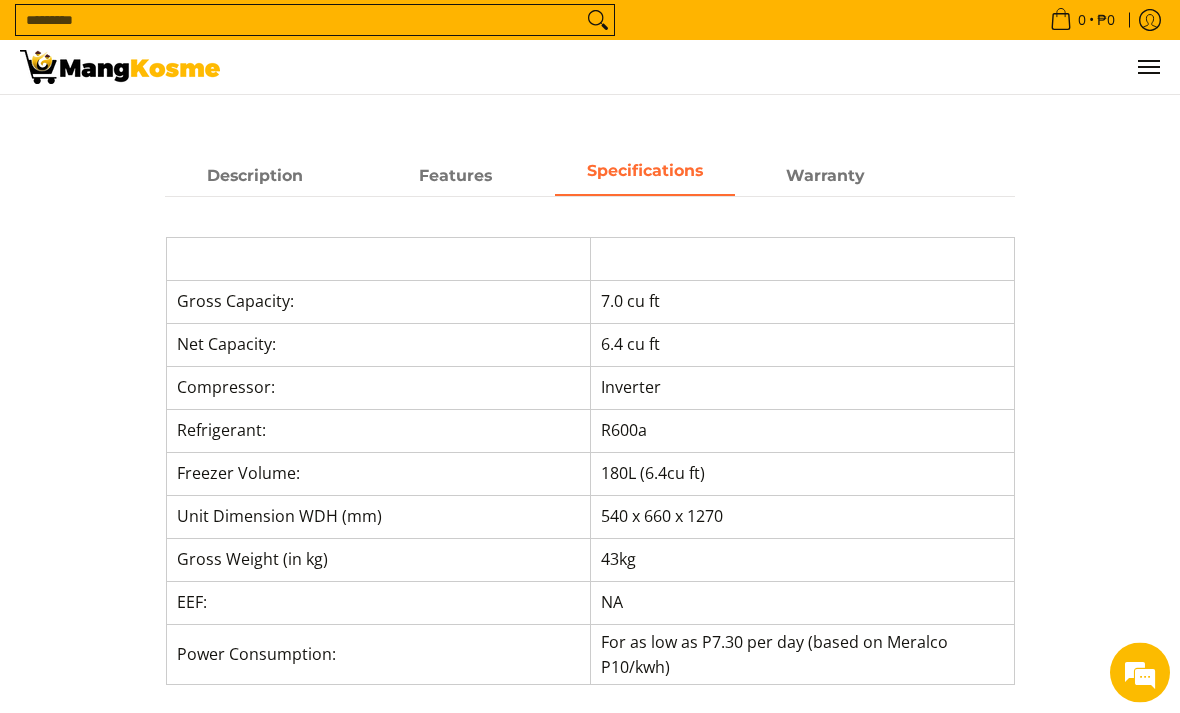 scroll, scrollTop: 925, scrollLeft: 0, axis: vertical 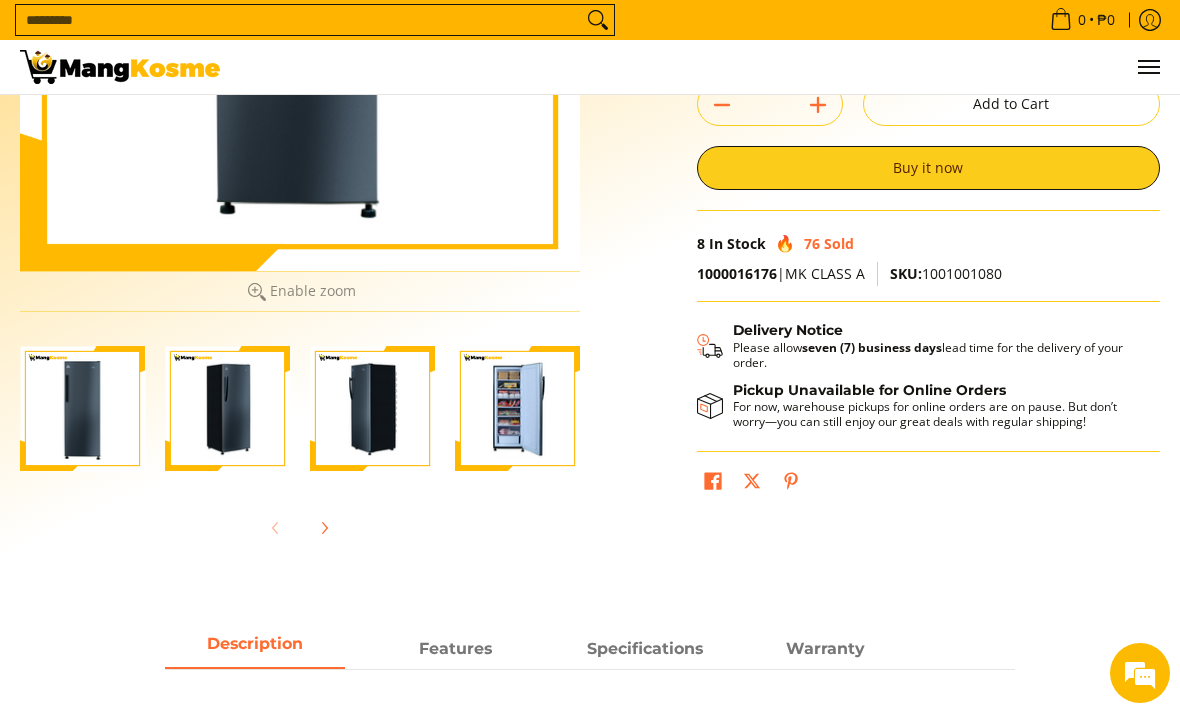 click at bounding box center [517, 408] 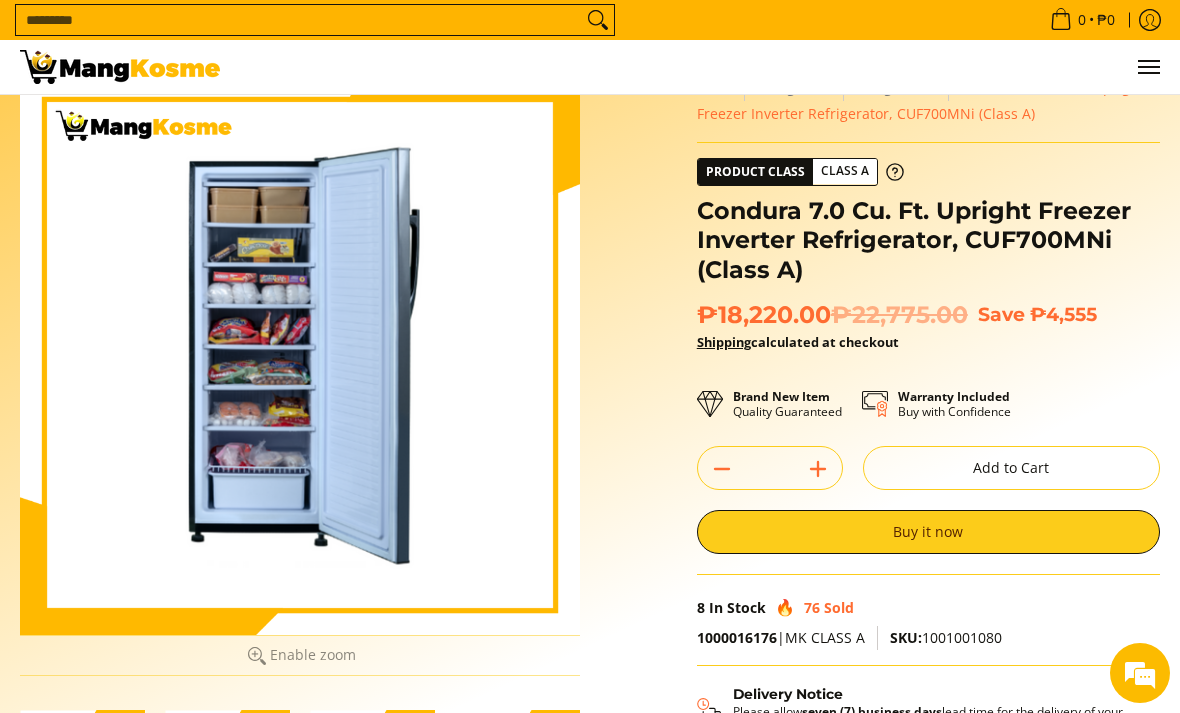 scroll, scrollTop: 58, scrollLeft: 0, axis: vertical 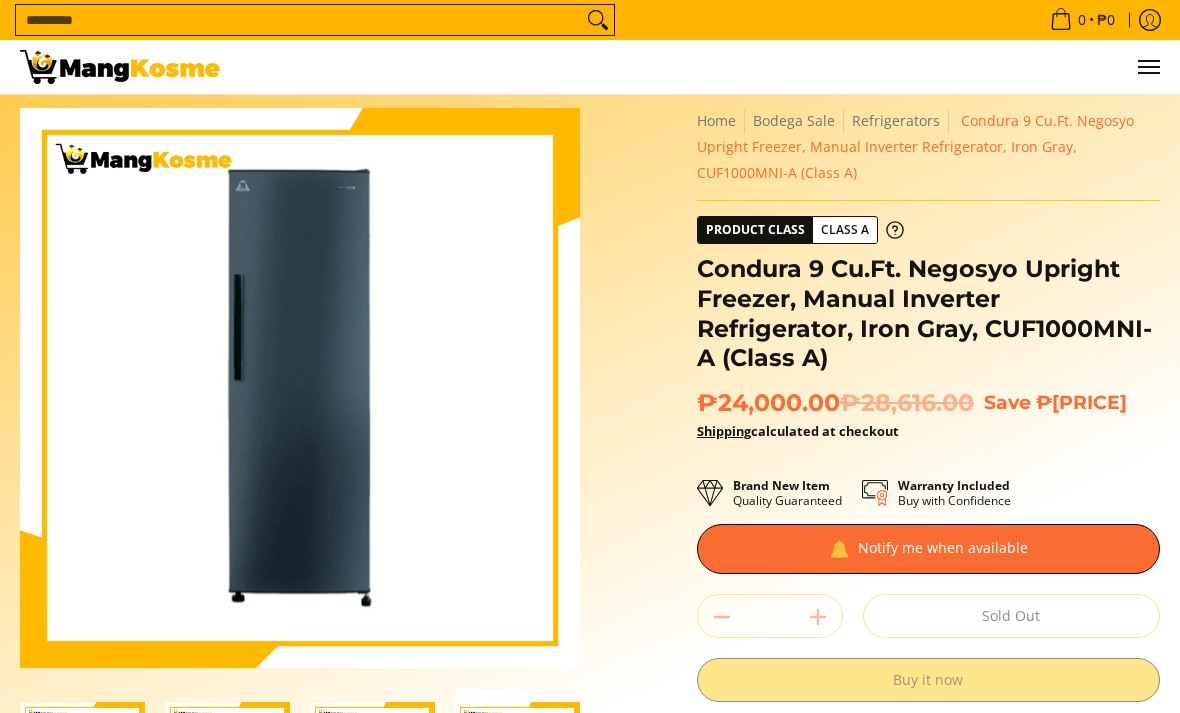click at bounding box center [300, 388] 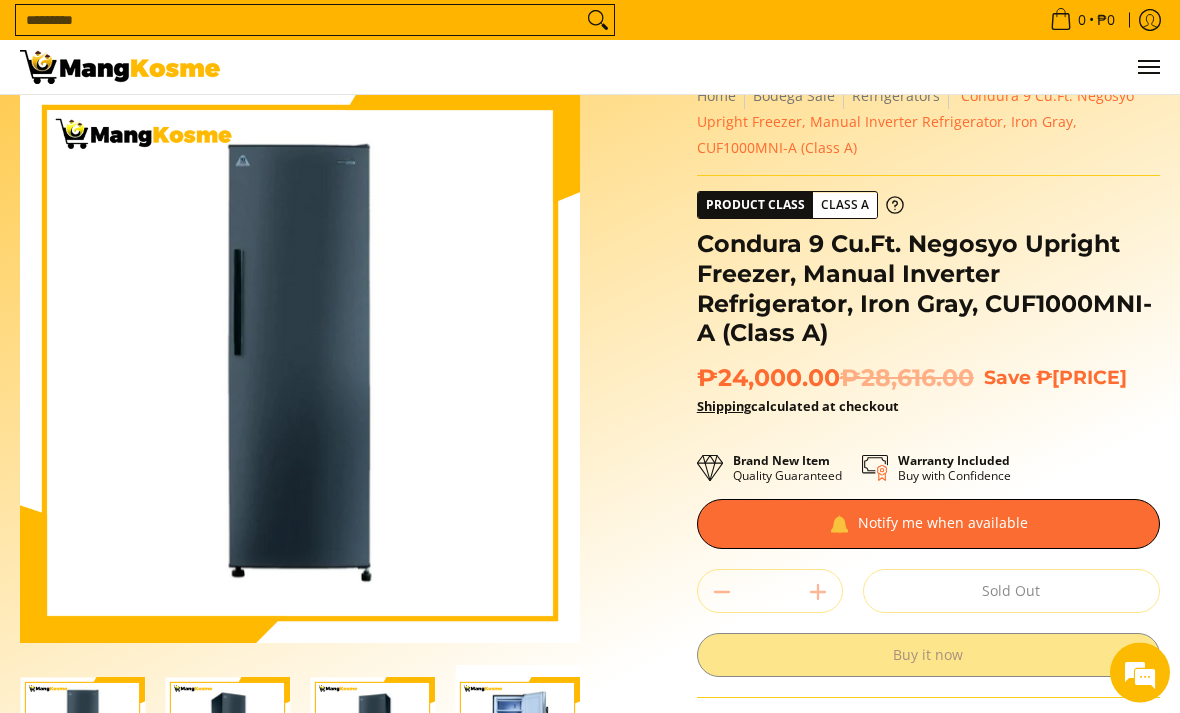 scroll, scrollTop: 73, scrollLeft: 0, axis: vertical 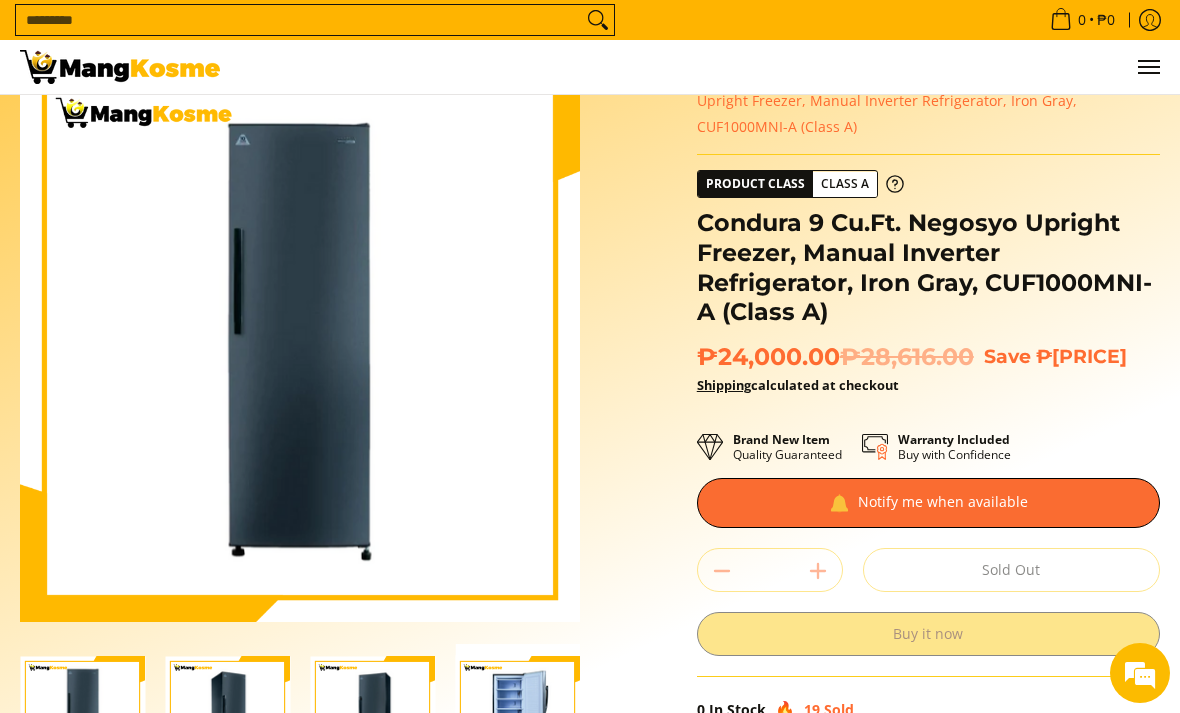 click at bounding box center [517, 719] 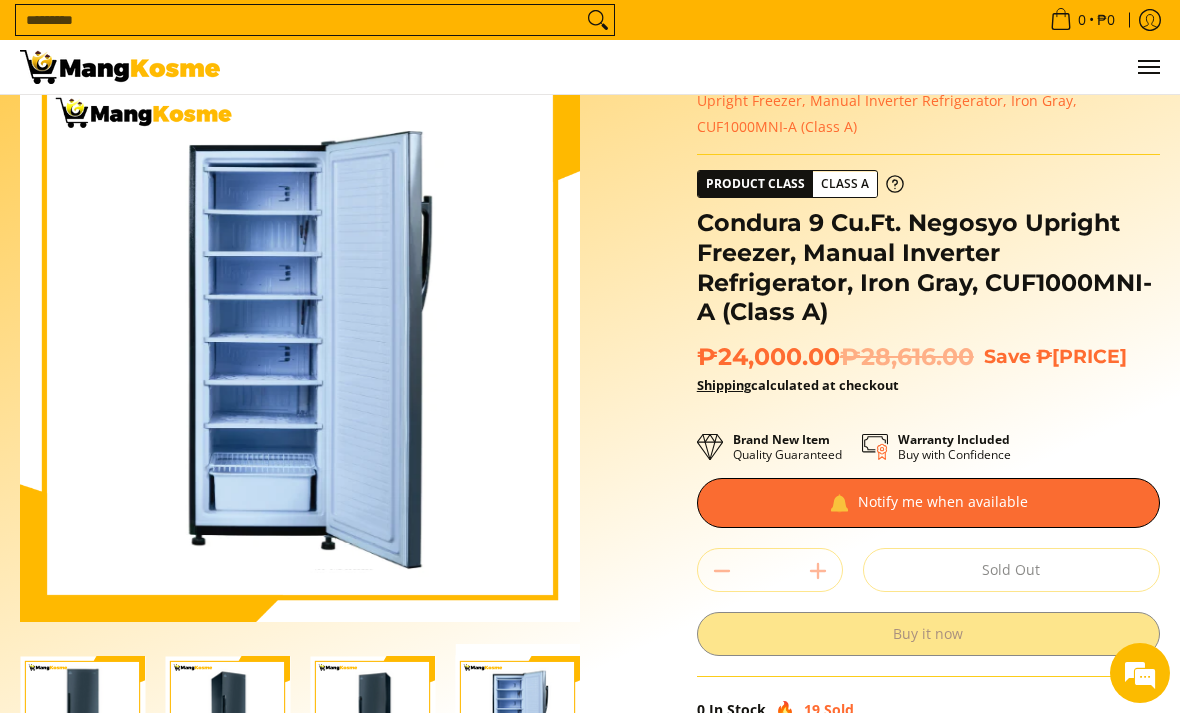 scroll, scrollTop: 0, scrollLeft: 0, axis: both 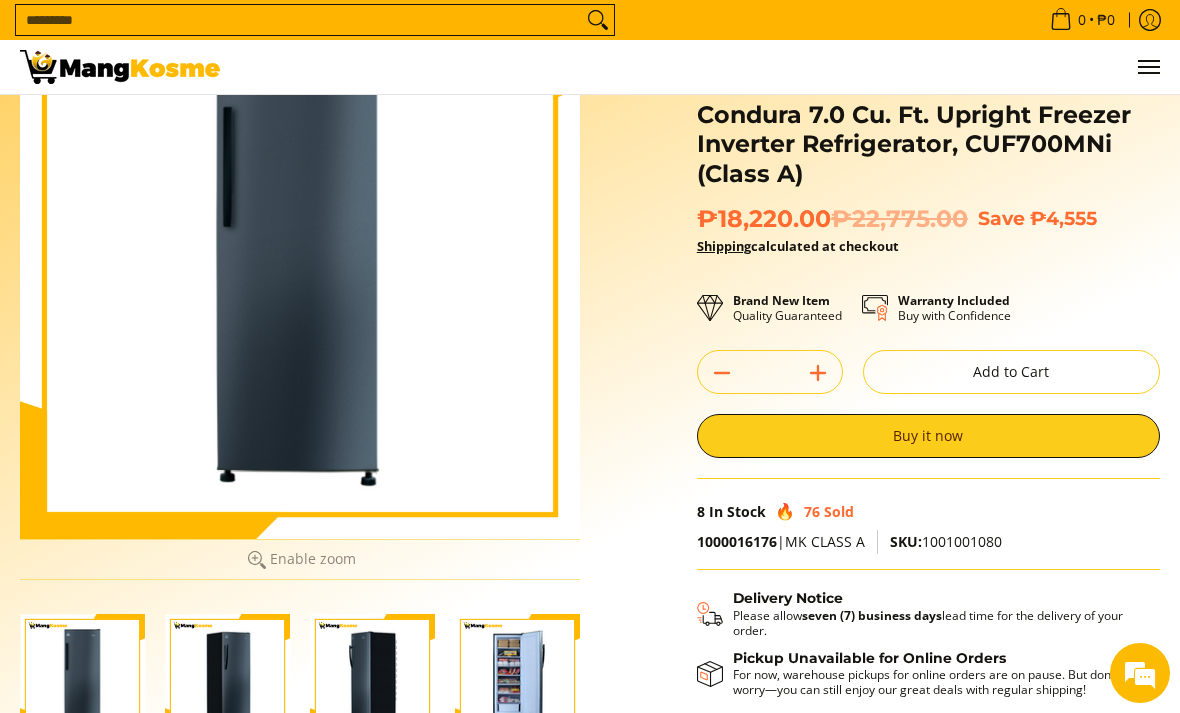 click at bounding box center [517, 676] 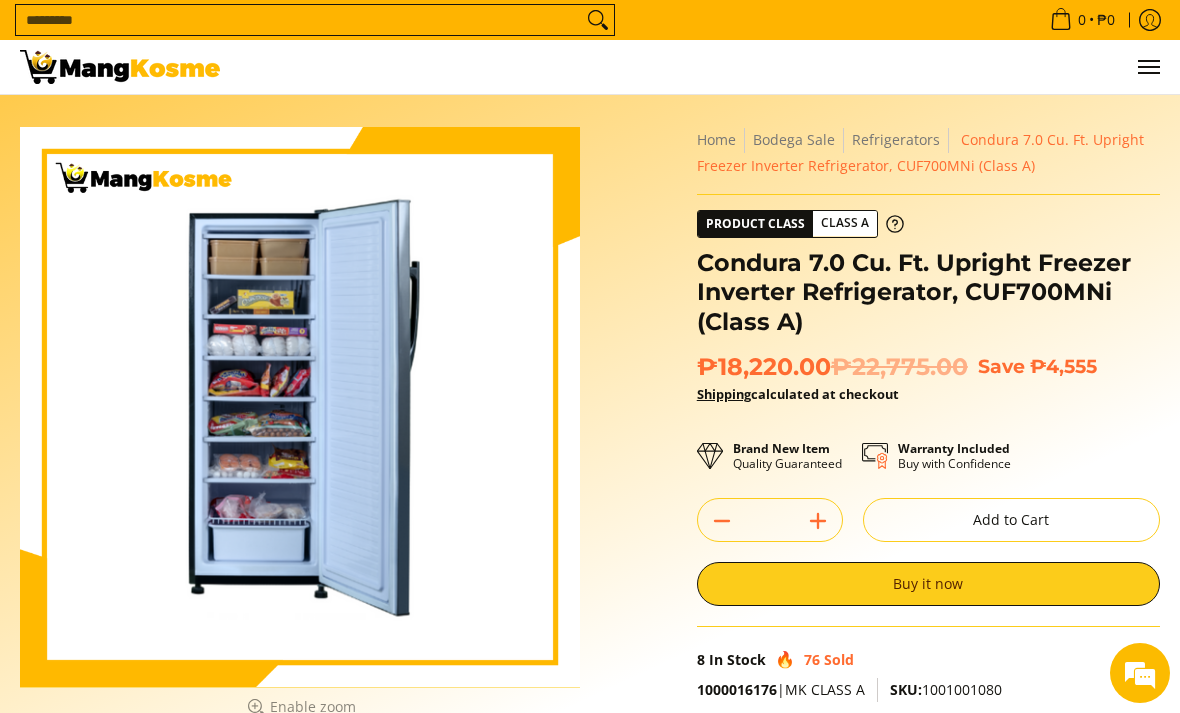 scroll, scrollTop: 0, scrollLeft: 0, axis: both 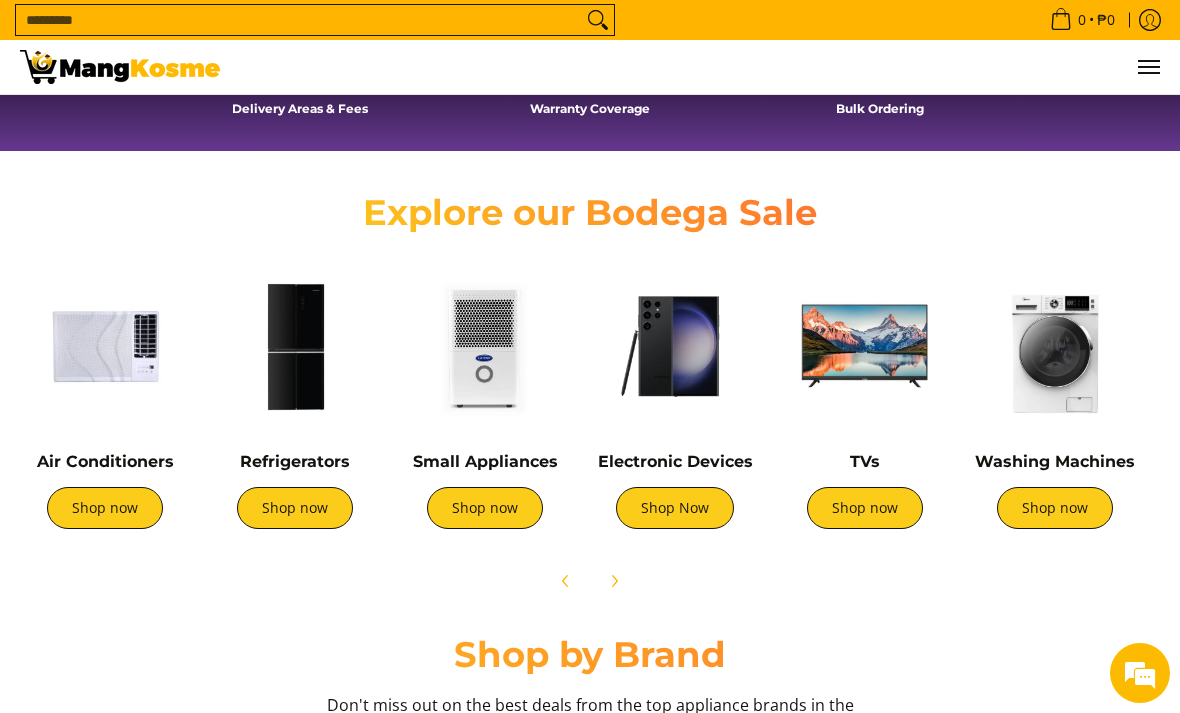 click at bounding box center [105, 346] 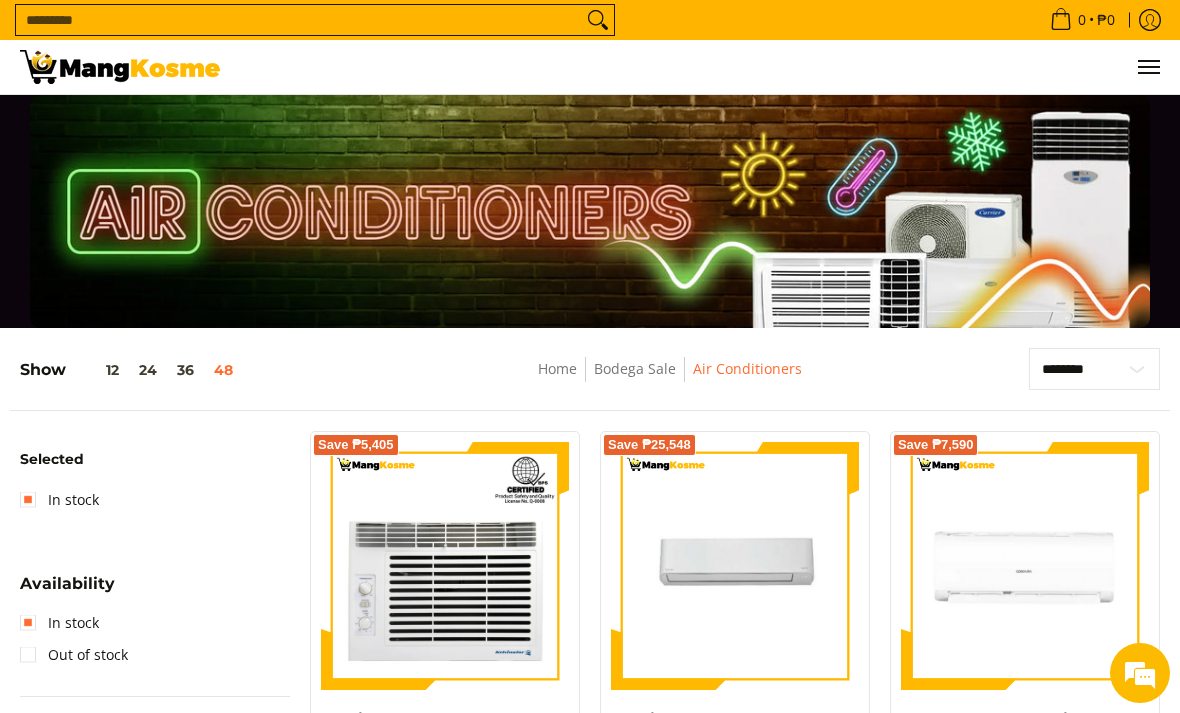 scroll, scrollTop: 253, scrollLeft: 0, axis: vertical 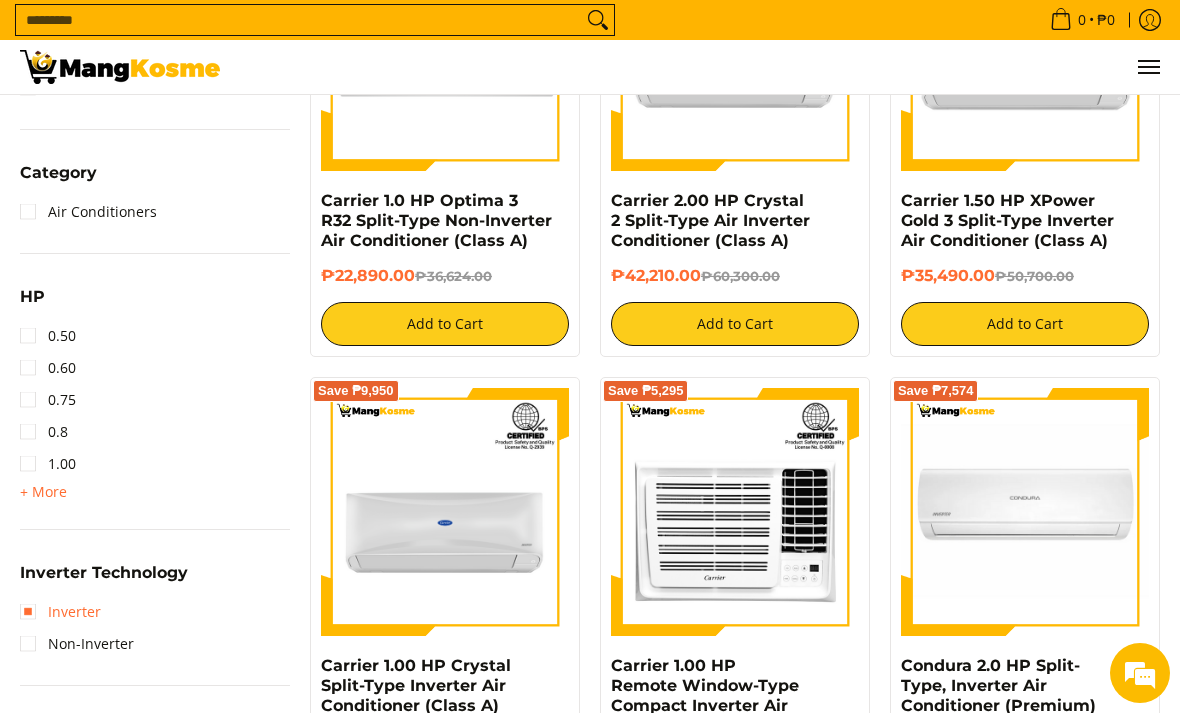 click on "Inverter" at bounding box center [60, 612] 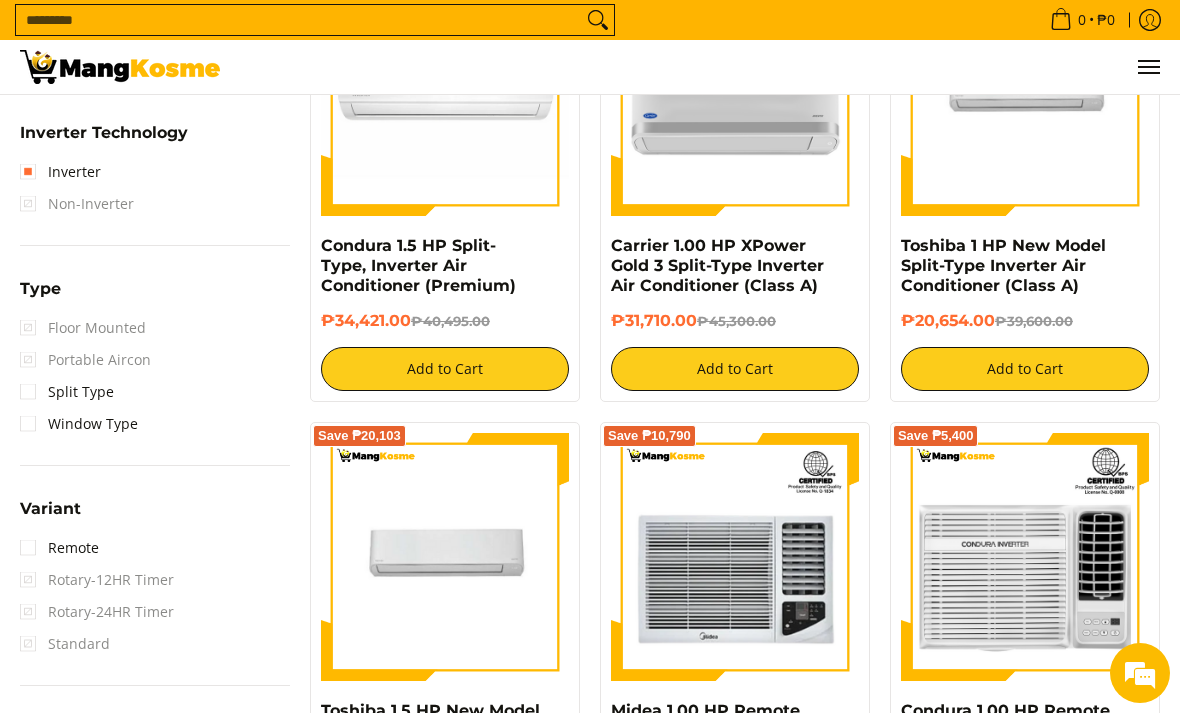 scroll, scrollTop: 1404, scrollLeft: 0, axis: vertical 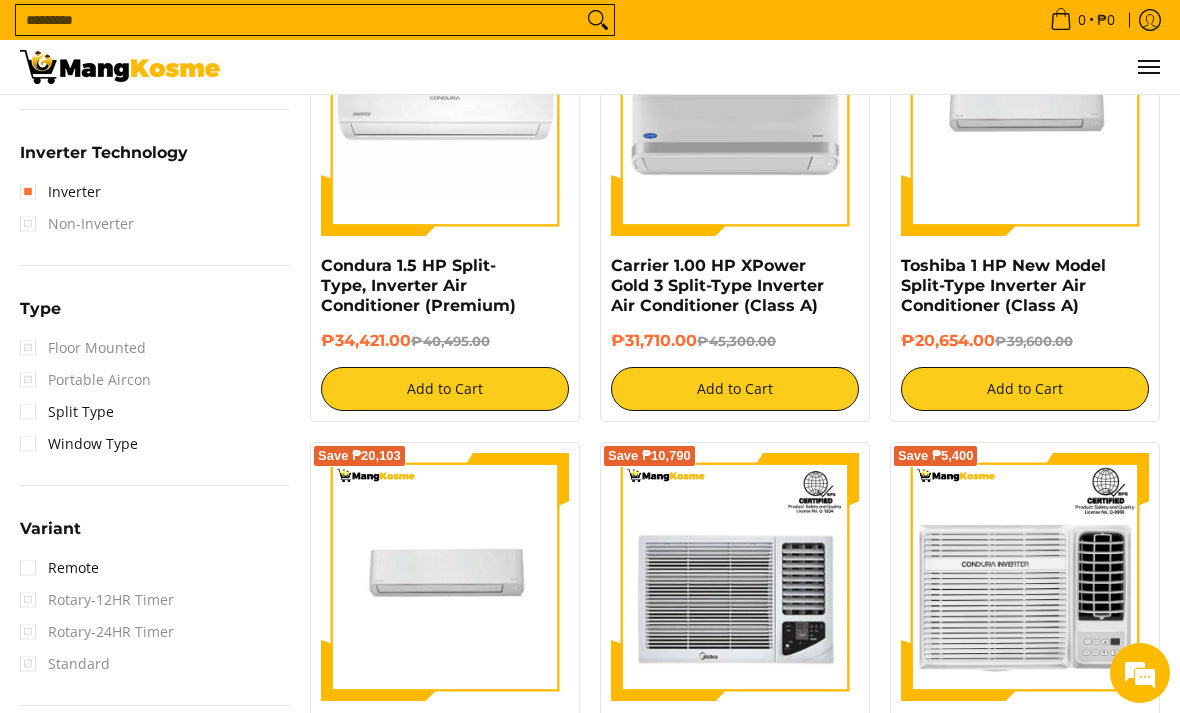 click on "Availability
In stock
Out of stock
Price
Minimum Price
Maximum Price
Minimum Price
*
₱
Maximum Price
******
₱" at bounding box center (155, -119) 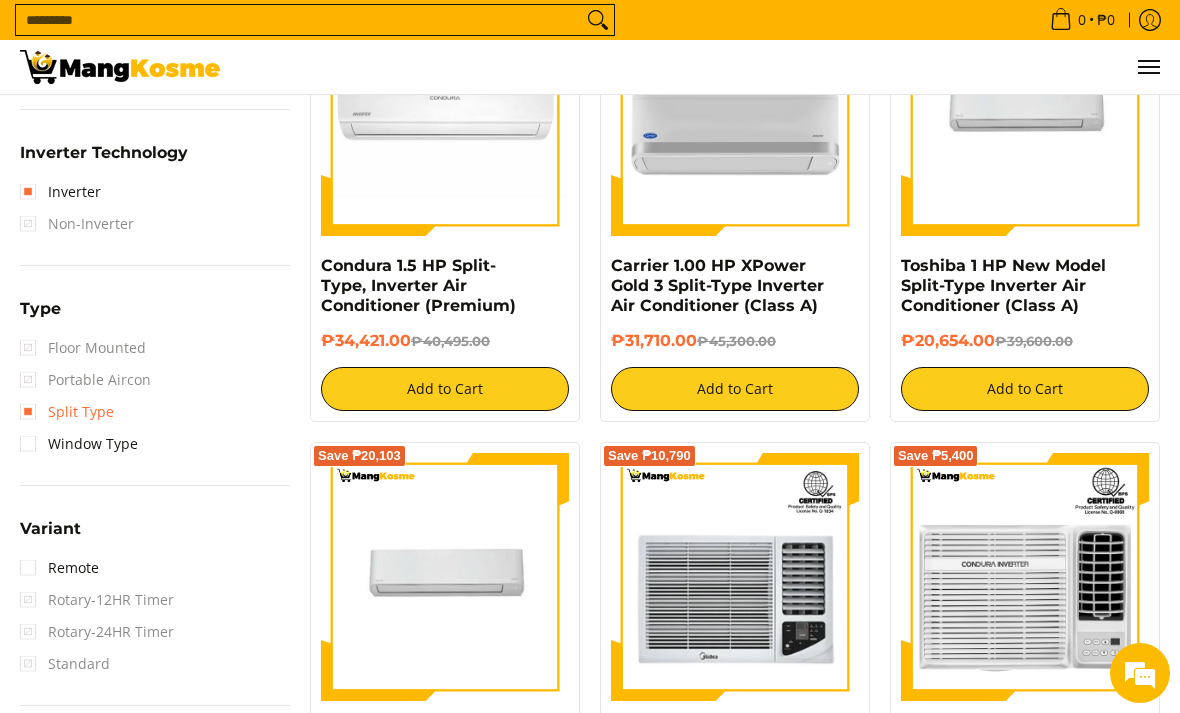 click on "Split Type" at bounding box center [67, 412] 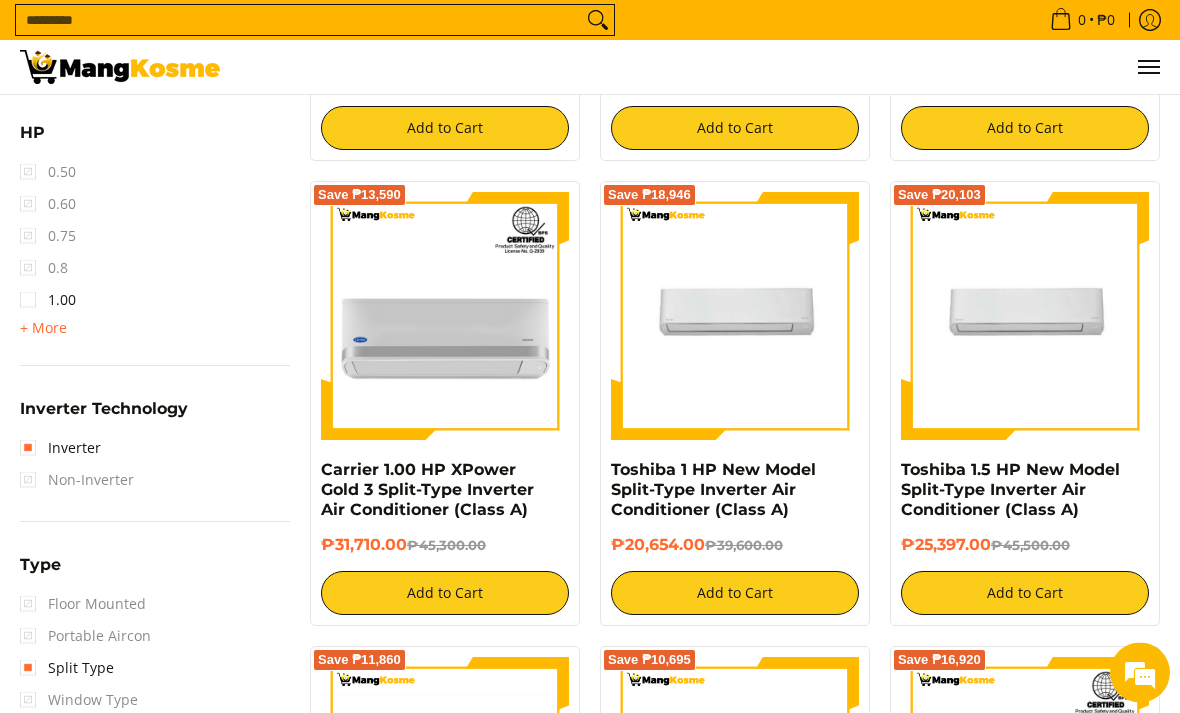 scroll, scrollTop: 1167, scrollLeft: 0, axis: vertical 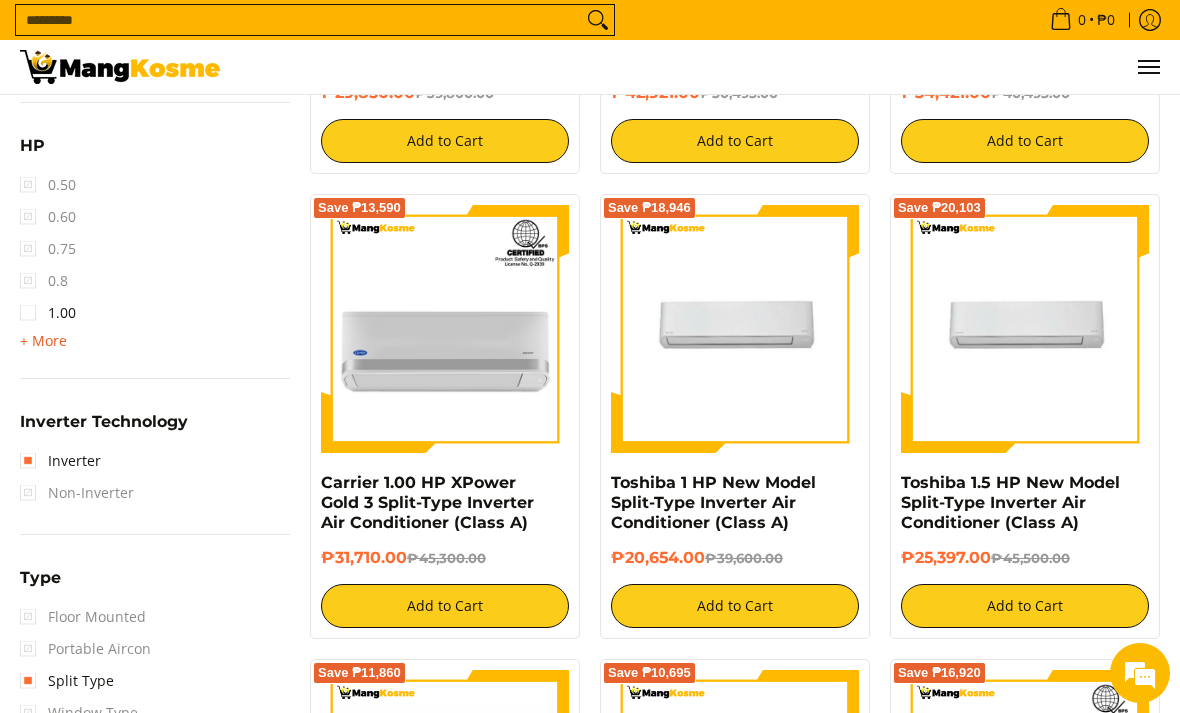 click on "+ More" at bounding box center [43, 341] 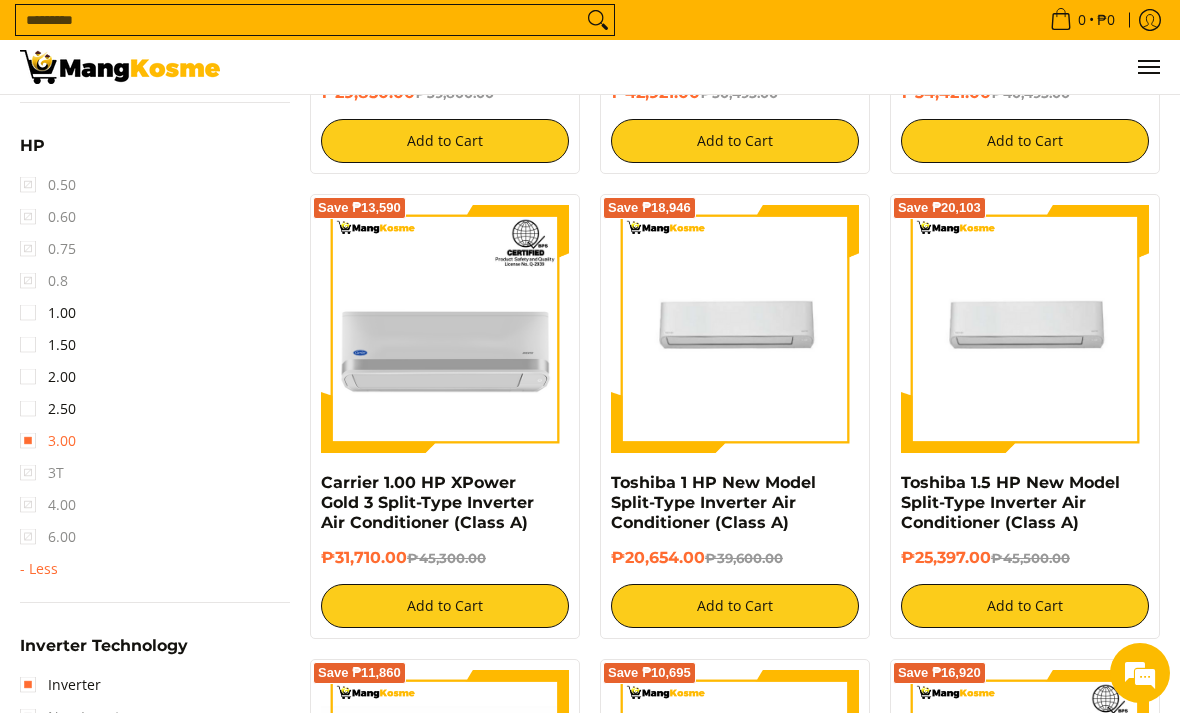click on "3.00" at bounding box center [48, 441] 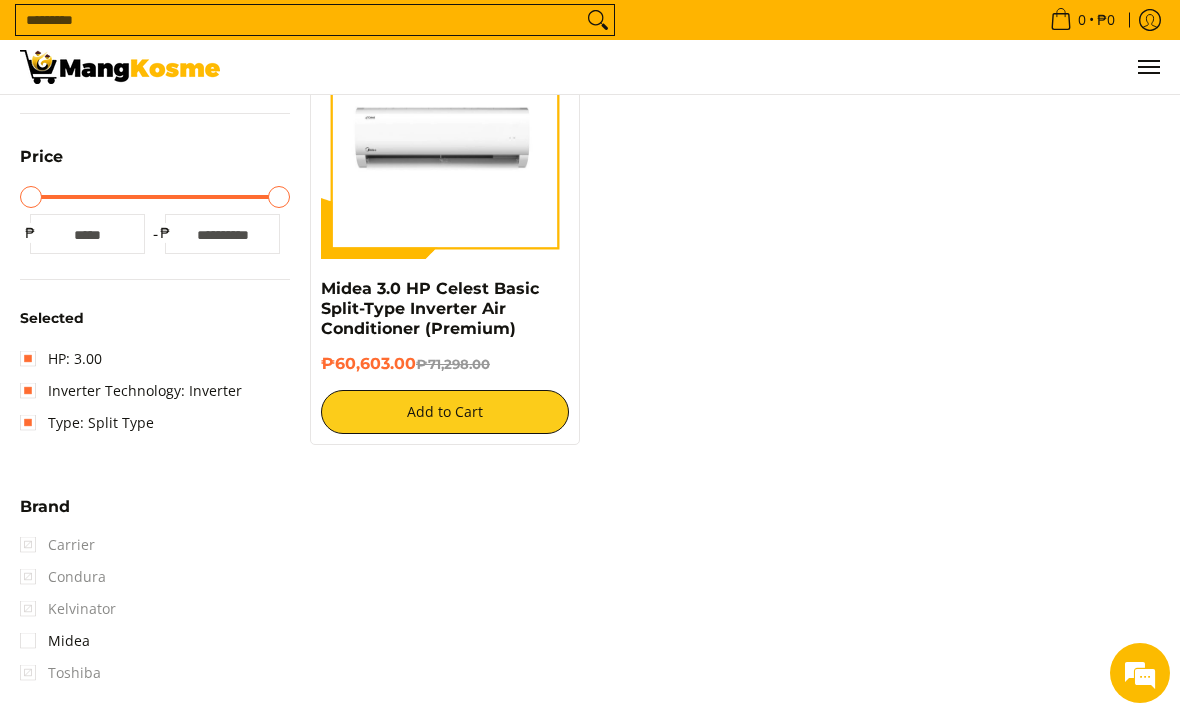 scroll, scrollTop: 430, scrollLeft: 0, axis: vertical 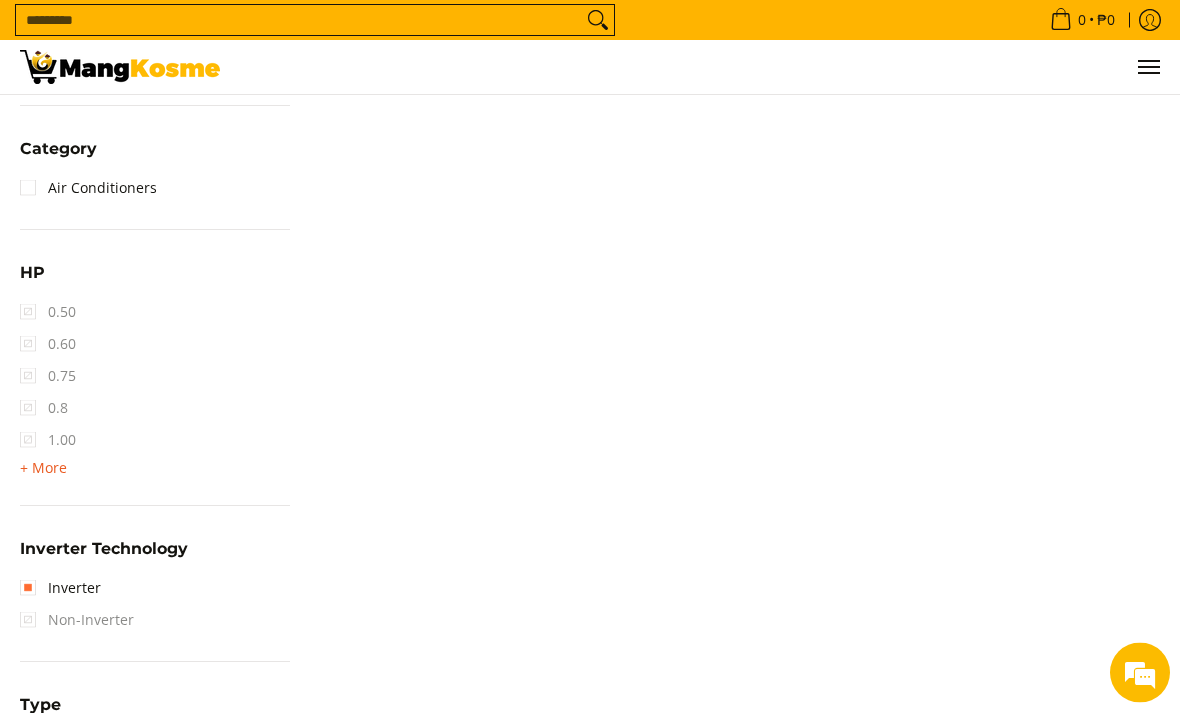 click on "+ More - Less" at bounding box center [43, 469] 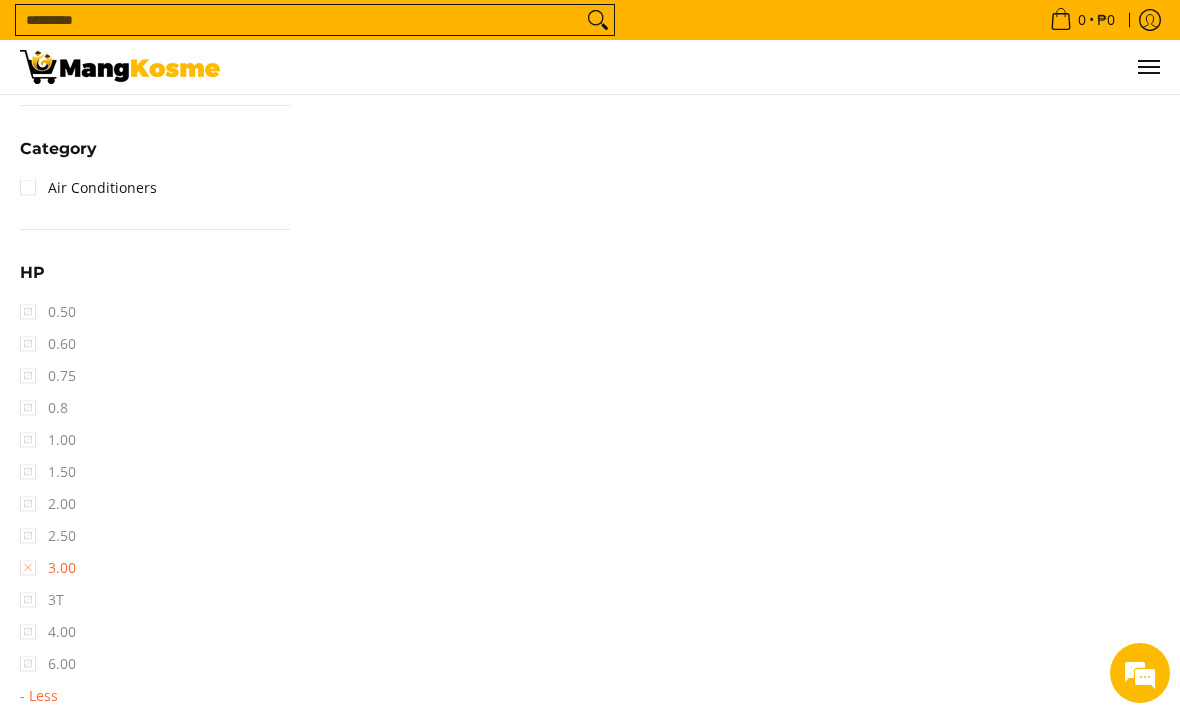 click on "3.00" at bounding box center [48, 568] 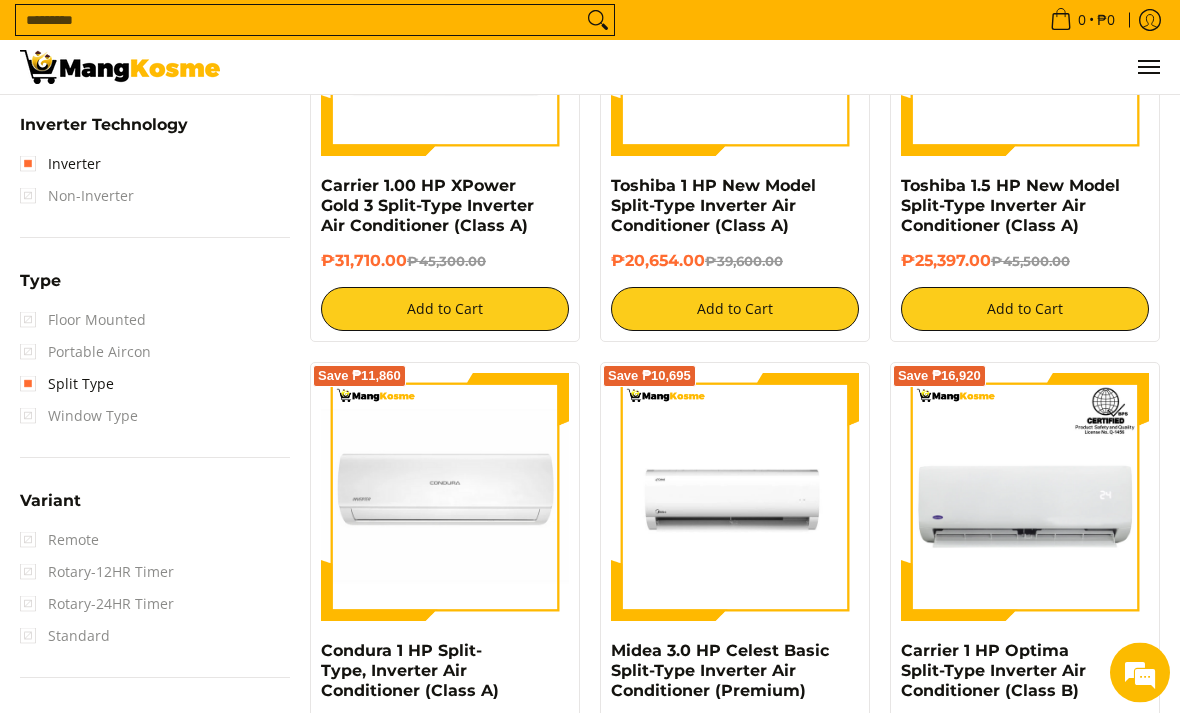 scroll, scrollTop: 1462, scrollLeft: 0, axis: vertical 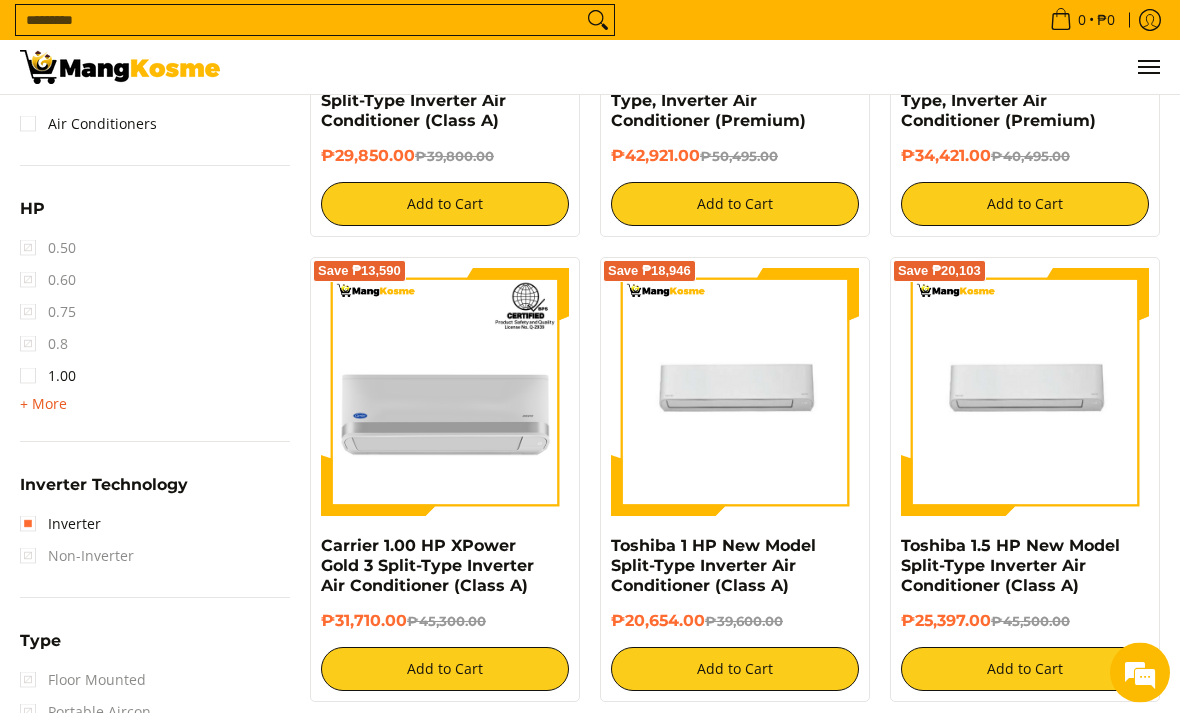 click on "+ More" at bounding box center [43, 405] 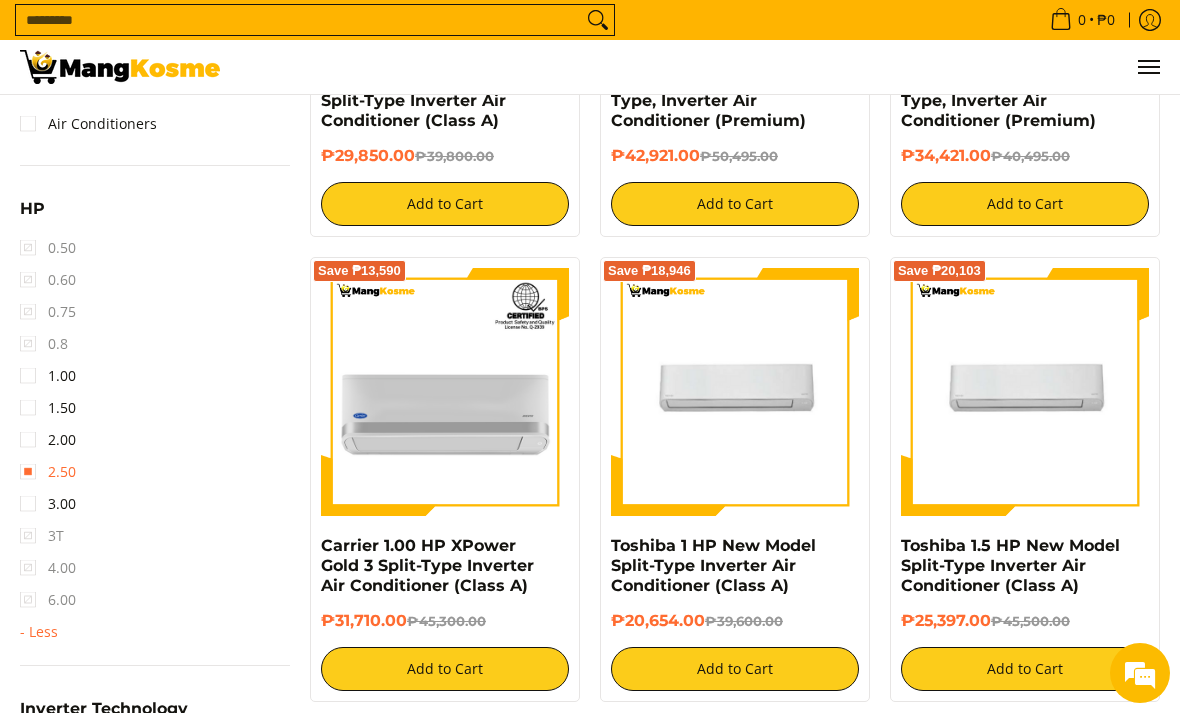 click on "2.50" at bounding box center [48, 472] 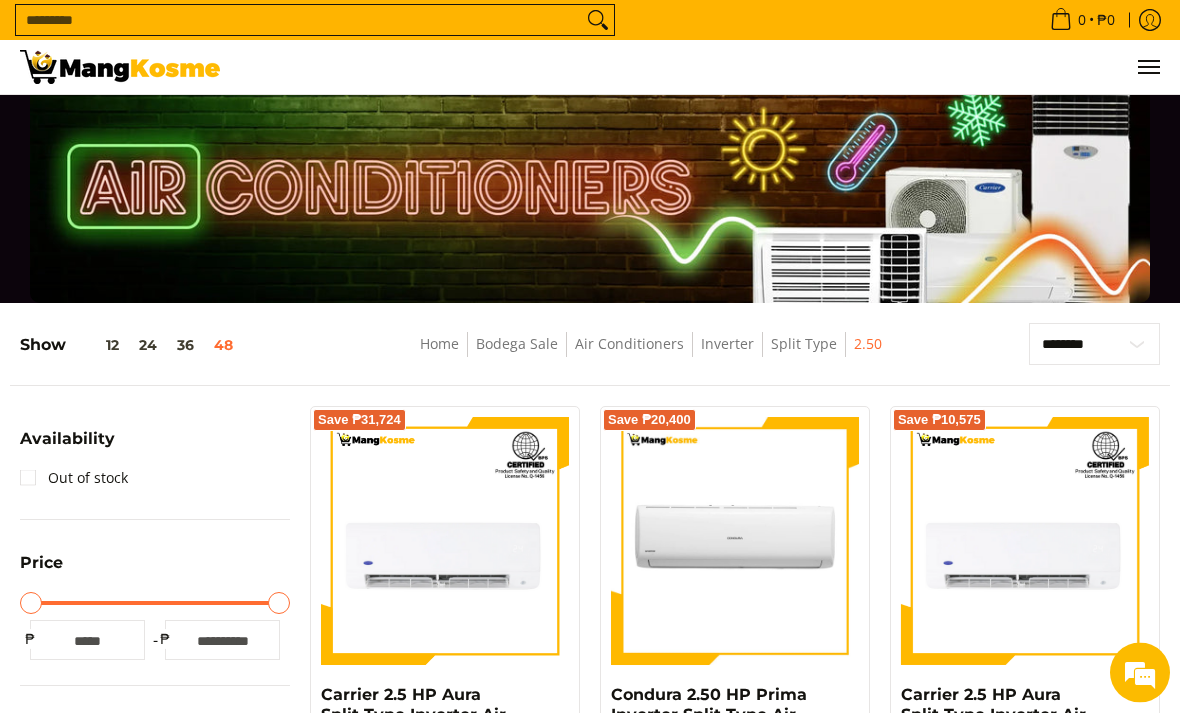scroll, scrollTop: 0, scrollLeft: 0, axis: both 